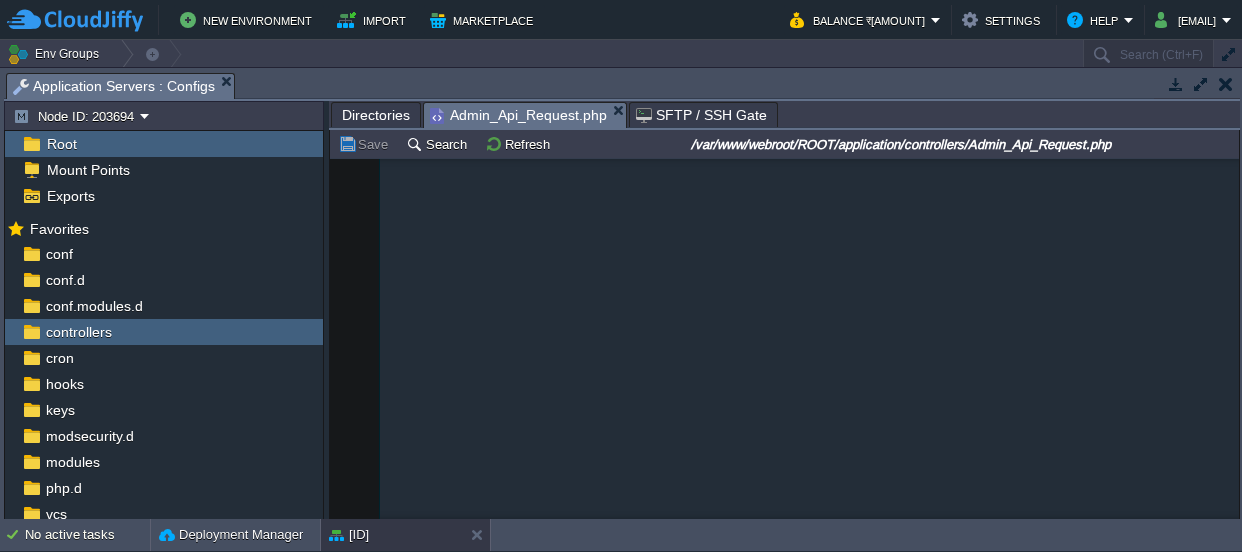 scroll, scrollTop: 0, scrollLeft: 0, axis: both 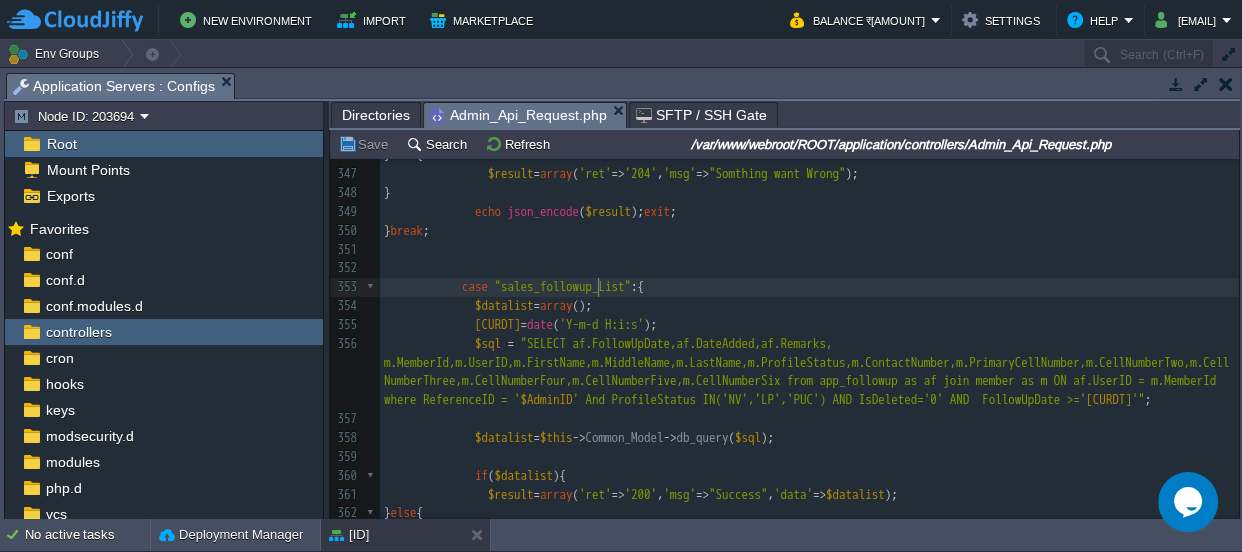 click on "xxxxxxxxxx  336                    'DateAdded'     =>   date ( 'Y-m-d H:i:s' ) 337                 ); 338                  $app_followup = $this -> Common_Model -> FetchData ( 'app_followup' , "UserID='" . $_REQUEST [ 'MemberId' ]. "'" ); 339                  if ( $app_followup ){ 340                      $this -> Common_Model -> update_records ( 'app_followup' , 'UserID' , $_REQUEST [ 'MemberId' ], $datalist ); 341                 } else { 342                      $datalist [ 'UserID' ]  =   $_REQUEST [ 'MemberId' ]; 343                       $this -> Common_Model -> dbinsertid ( 'app_followup' , $datalist ); 344                 } 345                  $result = array ( 'ret' => '200' , 'msg' => "Success" ); 346               } else { 347                  $result = array ( 'ret' => '204' , 'msg' => "Somthing want Wrong" ); 348               } 349                echo   json_encode ( $result ); exit ; 350 break" at bounding box center (809, 542) 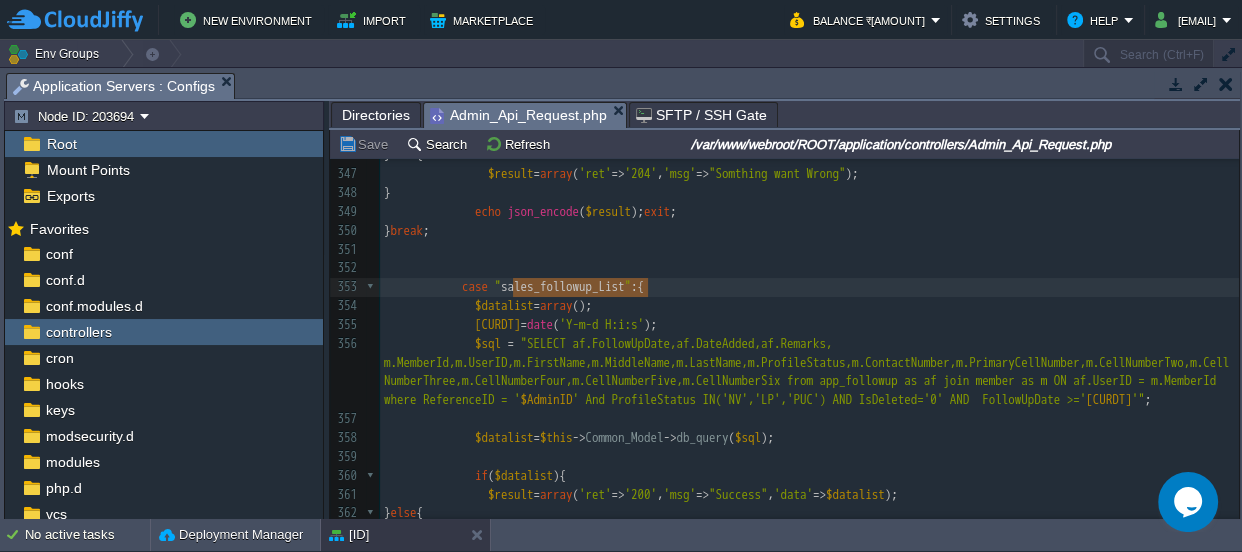scroll, scrollTop: 6861, scrollLeft: 0, axis: vertical 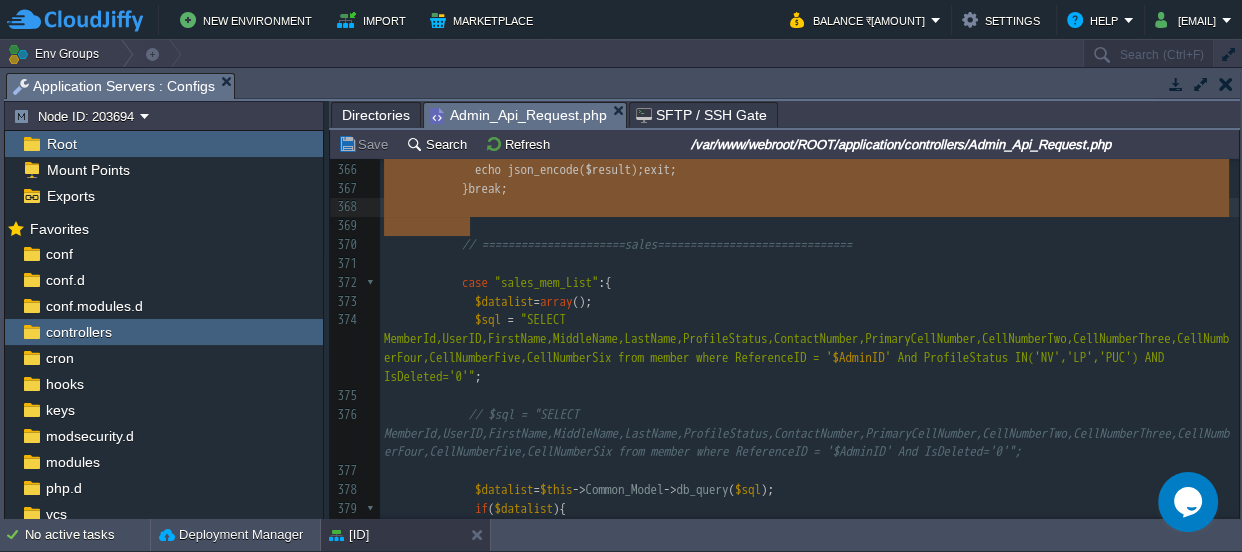 type on "case "sales_followup_List":{
$datalist=array();
$curdt=date('[FORMAT]-[FORMAT]-[FORMAT] [FORMAT]:[FORMAT]:[FORMAT]');
$sql = "SELECT af.FollowUpDate,af.DateAdded,af.Remarks, m.MemberId,m.UserID,m.FirstName,m.MiddleName,m.LastName,m.ProfileStatus,m.ContactNumber,m.PrimaryCellNumber,m.CellNumberTwo,m.CellNumberThree,m.CellNumberFour,m.CellNumberFive,m.CellNumberSix from app_followup as af join member as m ON af.UserID = m.MemberId where ReferenceID = '[ID]' And ProfileStatus IN('[STATUS]','[STATUS]','[STATUS]') AND IsDeleted='0' AND  FollowUpDate >='[DATETIME]'";
$datalist=$this->Common_Model->db_query($sql);
if($datalist){
$result=array('ret'=>'200','msg'=>'Success','data'=>$datalist);
}else{
$result=array('ret'=>'204','msg'=>'No record Found');
}
echo json_encode($result);exit;
}break;" 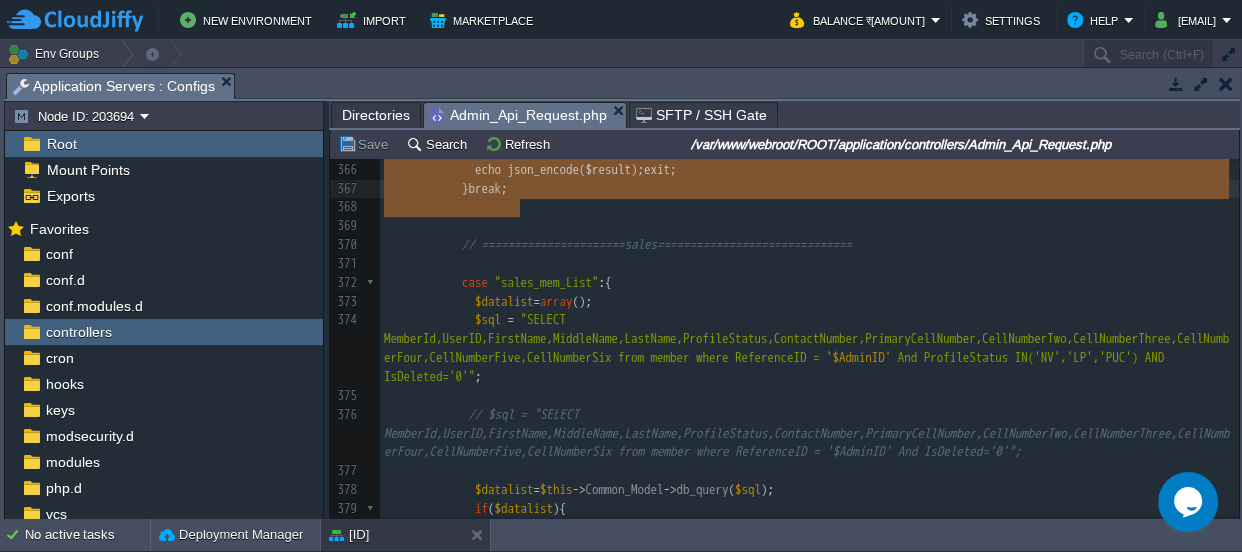drag, startPoint x: 465, startPoint y: 283, endPoint x: 527, endPoint y: 213, distance: 93.50936 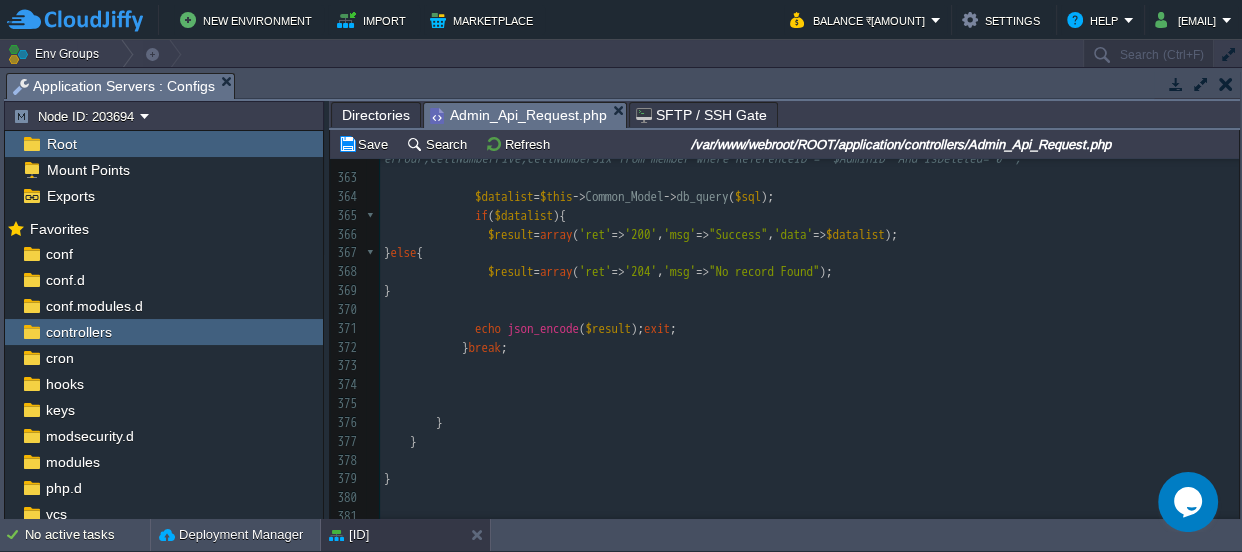 click at bounding box center [809, 366] 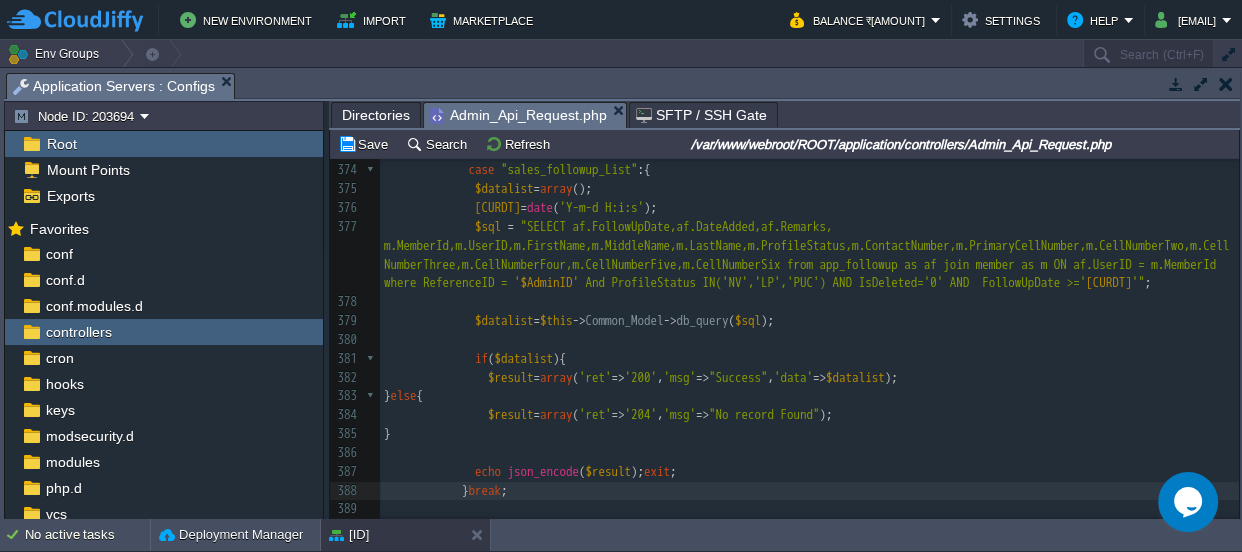 scroll, scrollTop: 7382, scrollLeft: 0, axis: vertical 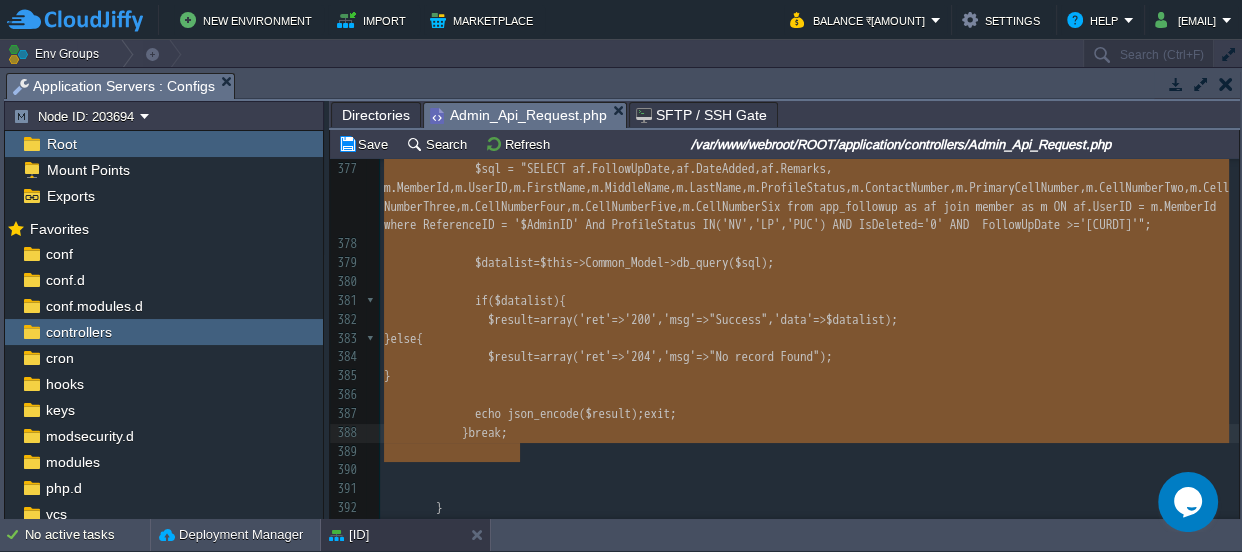 drag, startPoint x: 475, startPoint y: 260, endPoint x: 555, endPoint y: 449, distance: 205.23401 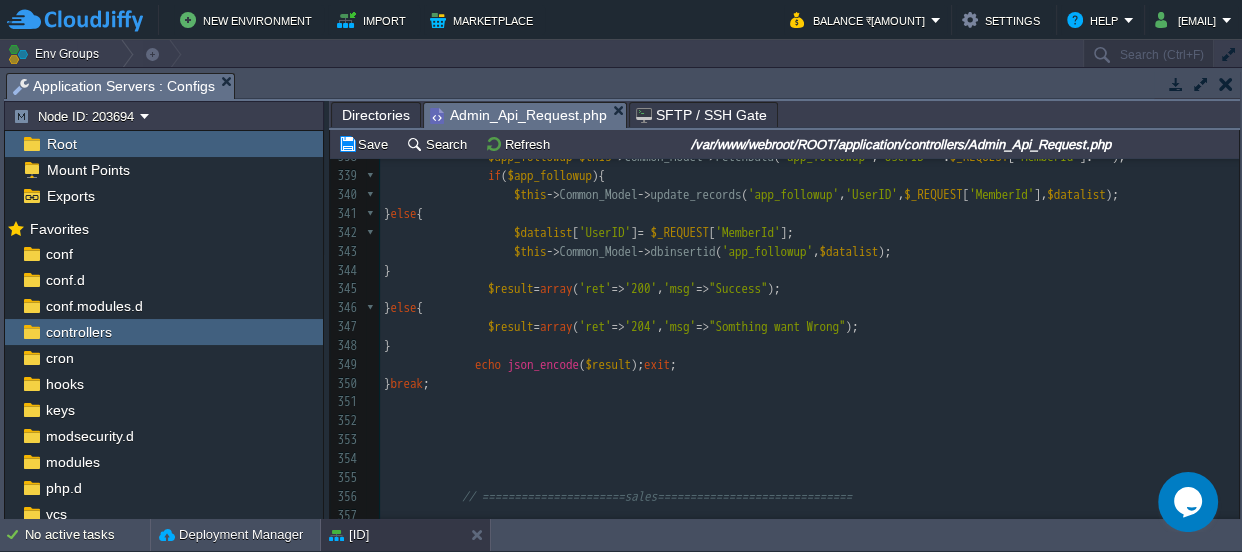 type on "case "sales_followup_List":{
$datalist=array();
$curdt=date('[FORMAT]-[FORMAT]-[FORMAT] [FORMAT]:[FORMAT]:[FORMAT]');
$sql = "SELECT af.FollowUpDate,af.DateAdded,af.Remarks, m.MemberId,m.UserID,m.FirstName,m.MiddleName,m.LastName,m.ProfileStatus,m.ContactNumber,m.PrimaryCellNumber,m.CellNumberTwo,m.CellNumberThree,m.CellNumberFour,m.CellNumberFive,m.CellNumberSix from app_followup as af join member as m ON af.UserID = m.MemberId where ReferenceID = '[ID]' And ProfileStatus IN('[STATUS]','[STATUS]','[STATUS]') AND IsDeleted='0' AND  FollowUpDate >='[DATETIME]'";
$datalist=$this->Common_Model->db_query($sql);
if($datalist){
$result=array('ret'=>'200','msg'=>'Success','data'=>$datalist);
}else{
$result=array('ret'=>'204','msg'=>'No record Found');
}
echo json_encode($result);exit;
}break;" 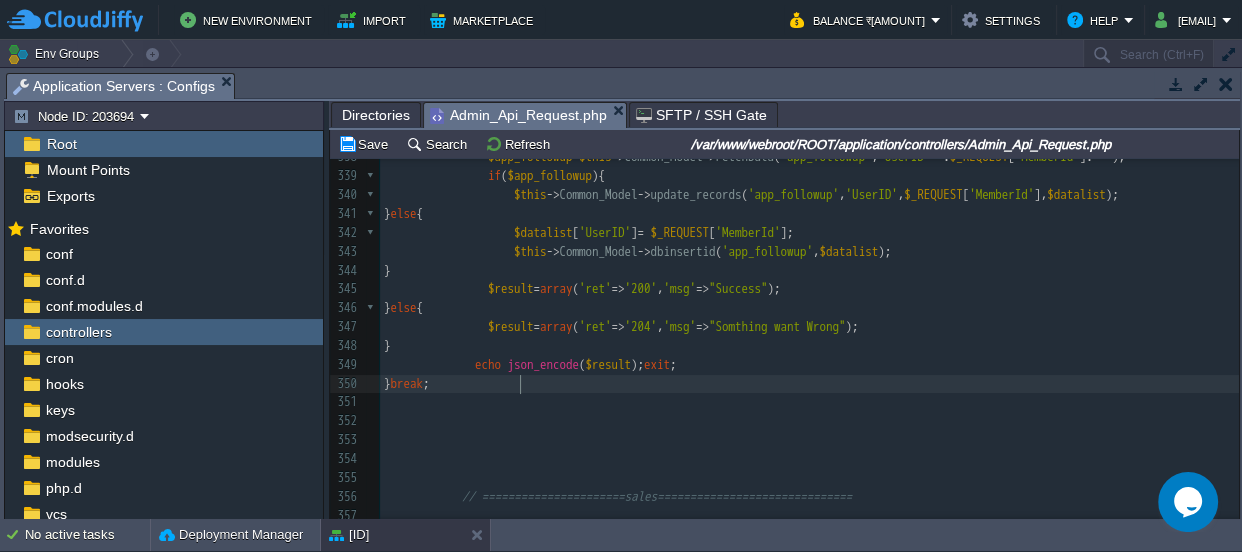 click on "} break ;" at bounding box center [809, 384] 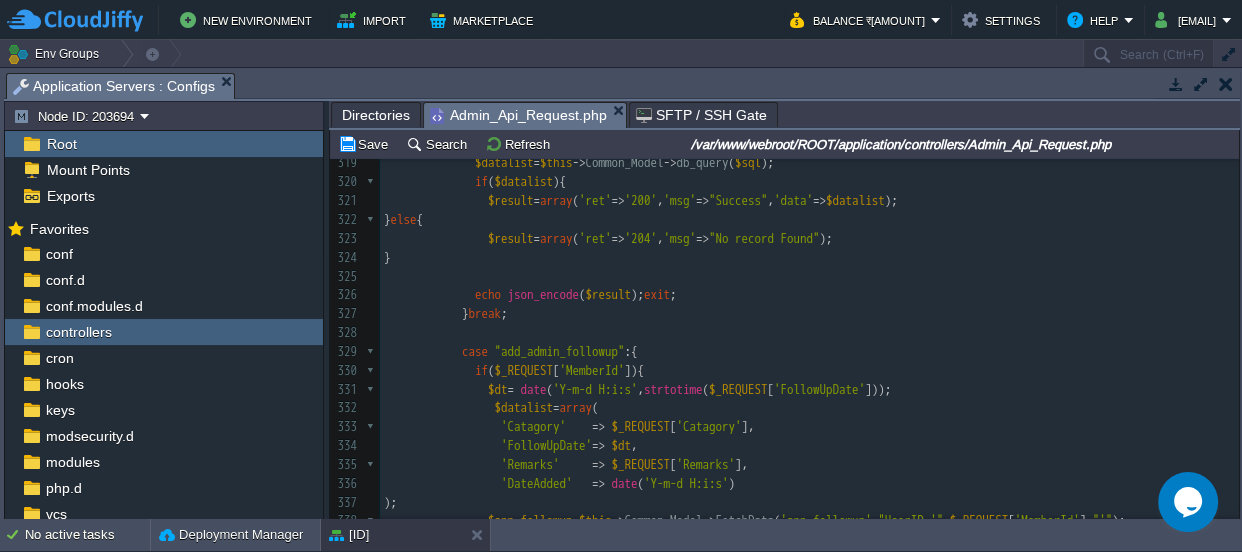 click on "} break ;" at bounding box center [809, 314] 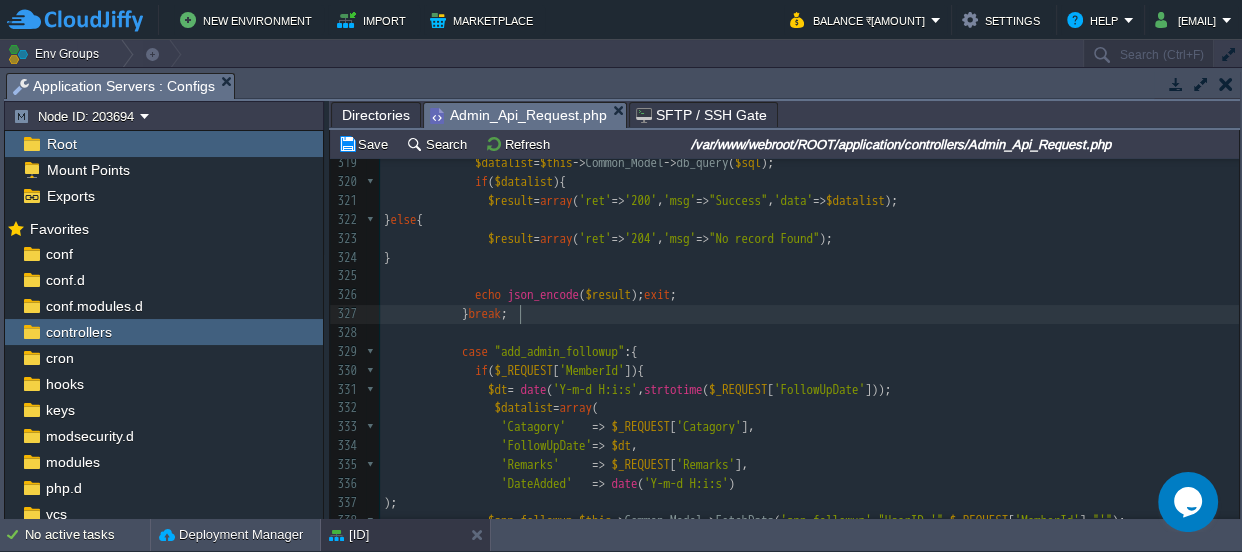 click on "} break ;" at bounding box center [809, 314] 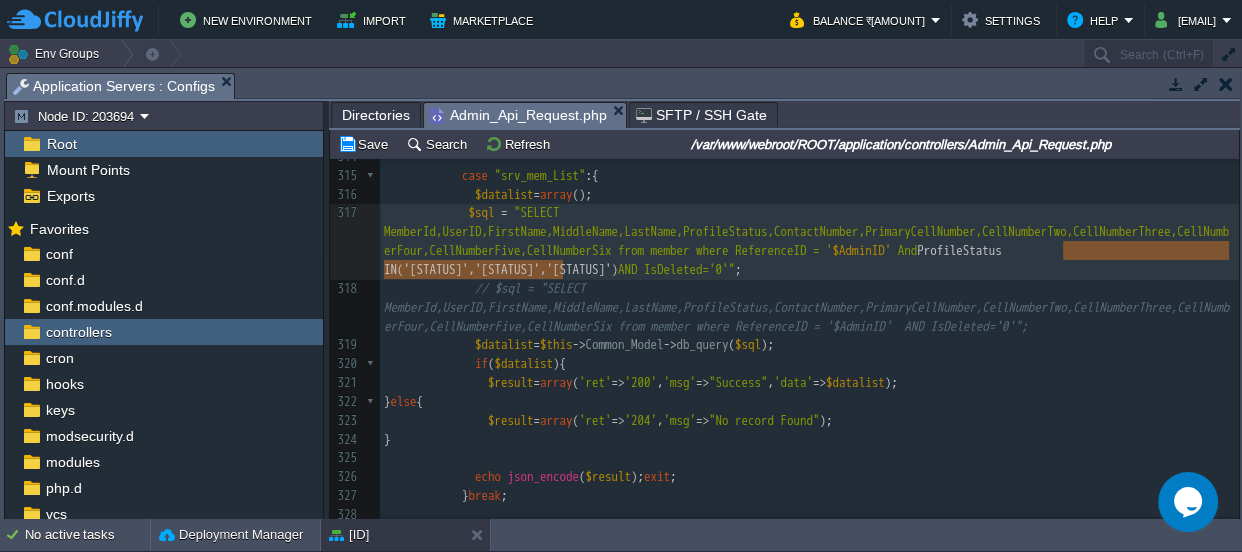 drag, startPoint x: 564, startPoint y: 269, endPoint x: 1072, endPoint y: 247, distance: 508.47617 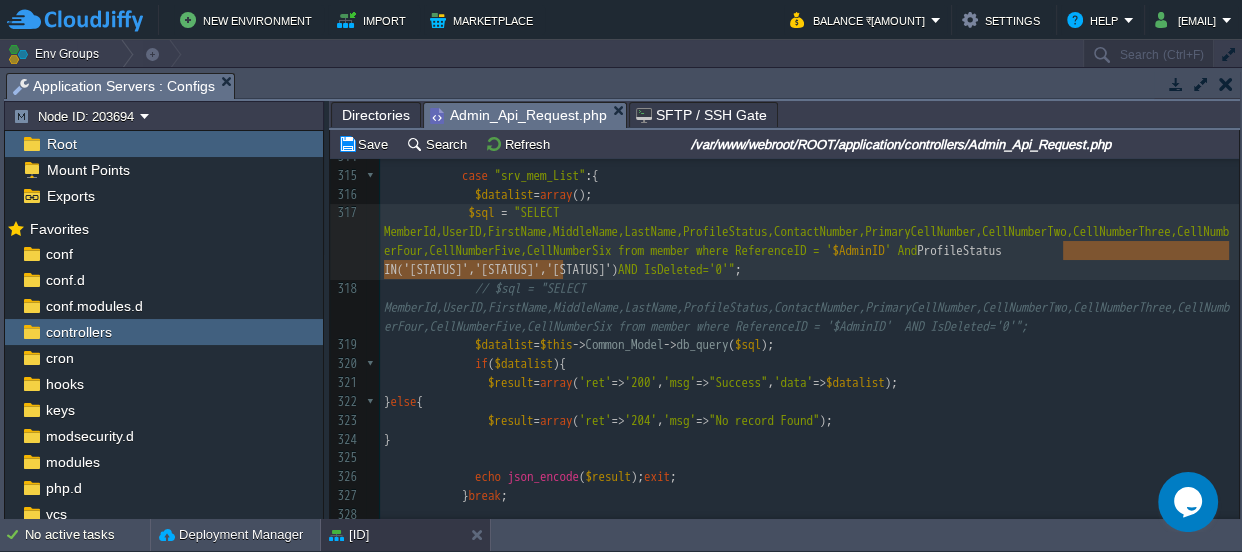 type on "​ProfileStatus IN('IS','DND-IS','EC-IS')" 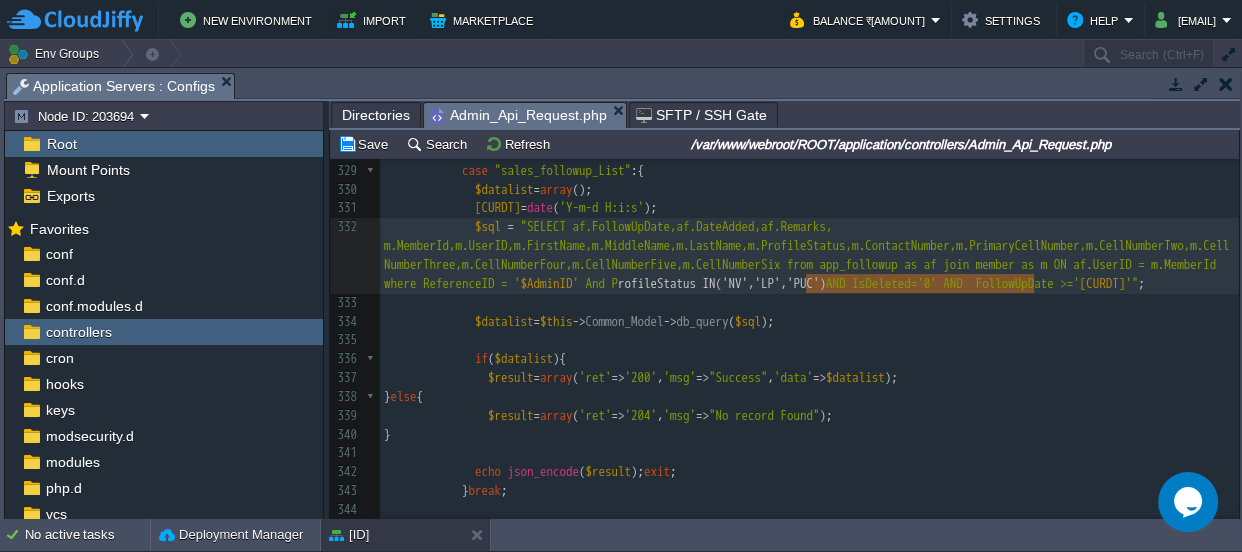 type on "ProfileStatus IN('NV','LP','PUC')" 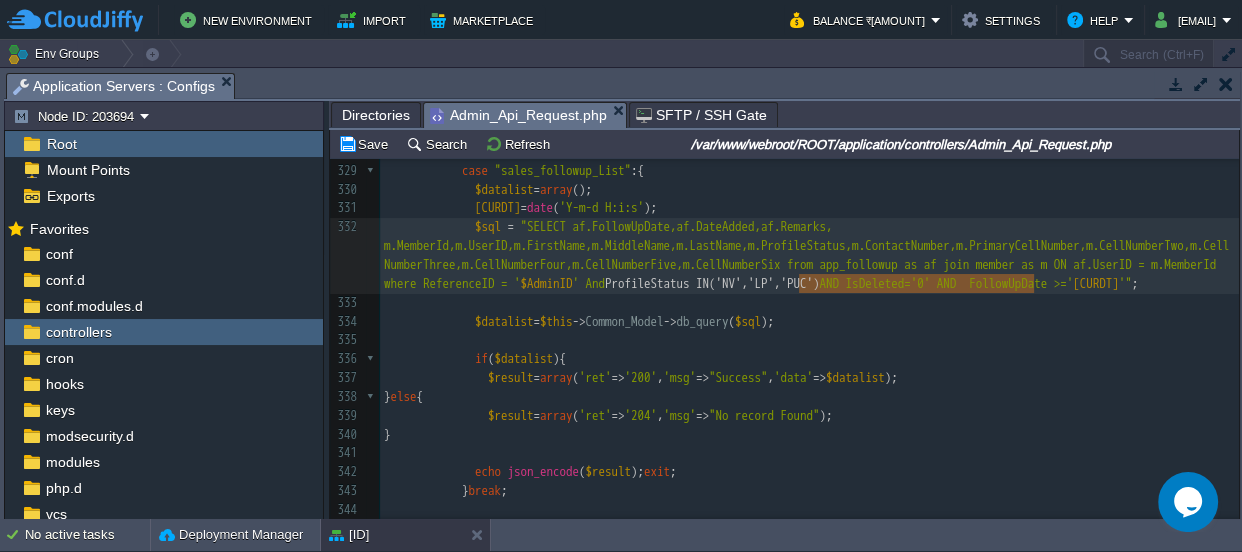 drag, startPoint x: 1035, startPoint y: 280, endPoint x: 801, endPoint y: 279, distance: 234.00214 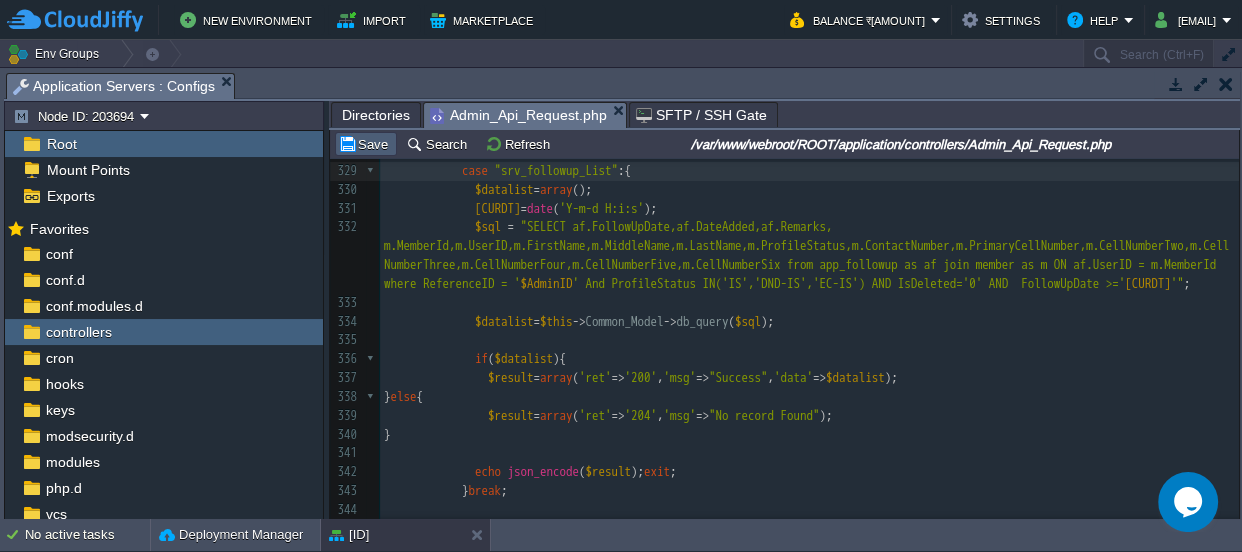 type on "srv" 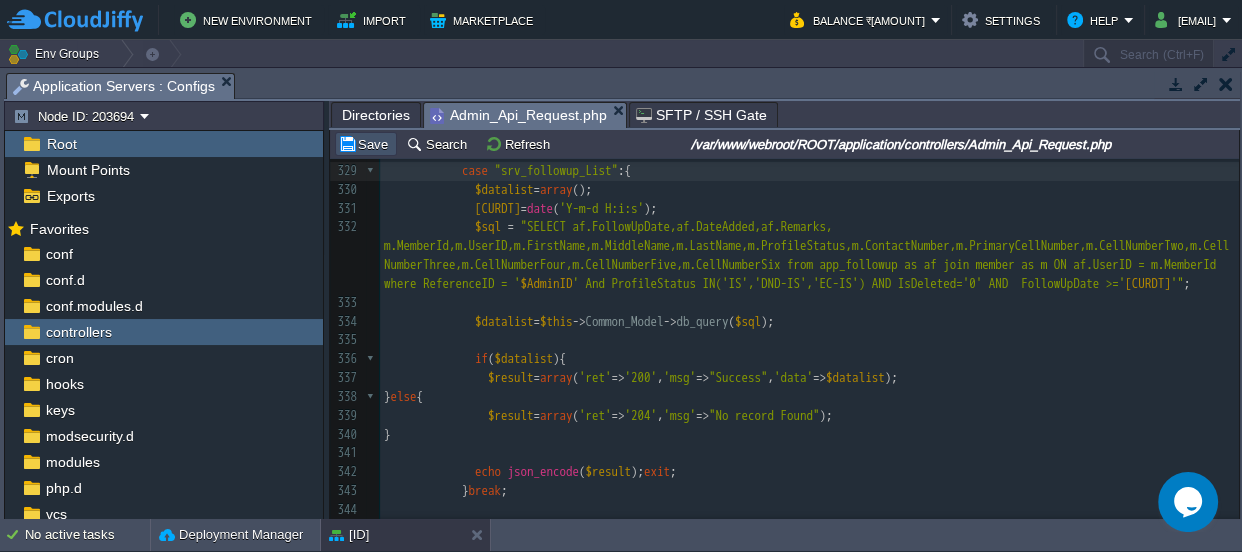 click on "Save" at bounding box center [366, 144] 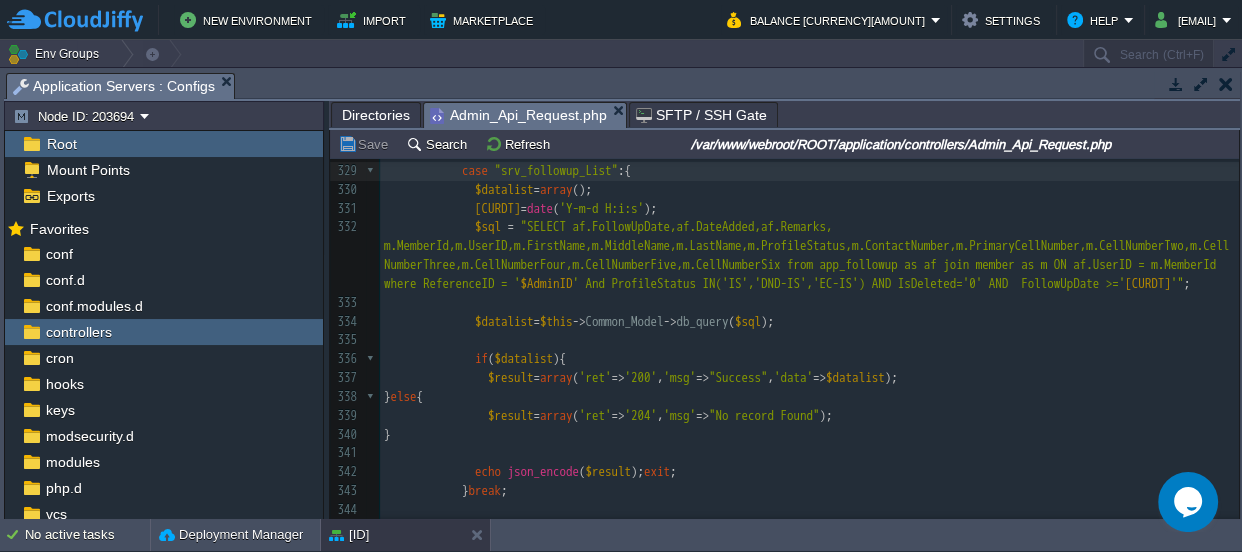 scroll, scrollTop: 6327, scrollLeft: 0, axis: vertical 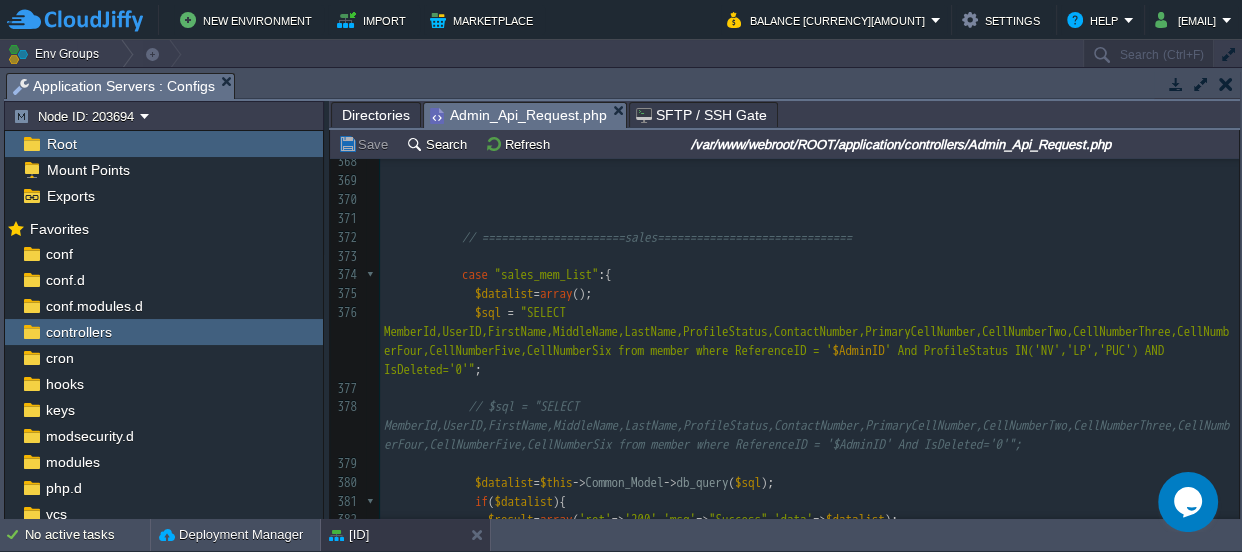 click on "xxxxxxxxxx                case   "srv_followup_List" :{   358                      $datalist [ 'UserID' ]  =   $_REQUEST [ 'MemberId' ]; 359                       $this -> Common_Model -> dbinsertid ( 'app_followup' , $datalist ); 360                 } 361                  $result = array ( 'ret' => '200' , 'msg' => "Success" ); 362               } else { 363                  $result = array ( 'ret' => '204' , 'msg' => "Somthing want Wrong" ); 364               } 365                echo   json_encode ( $result ); exit ; 366             } break ; 367              368                369               370                371                372                // ======================sales============================== 373                374                case   "sales_mem_List" :{   375                  $datalist = array (); 376                  $sql   =   $AdminID ;  377                  378 379 380 = $this" at bounding box center [809, 464] 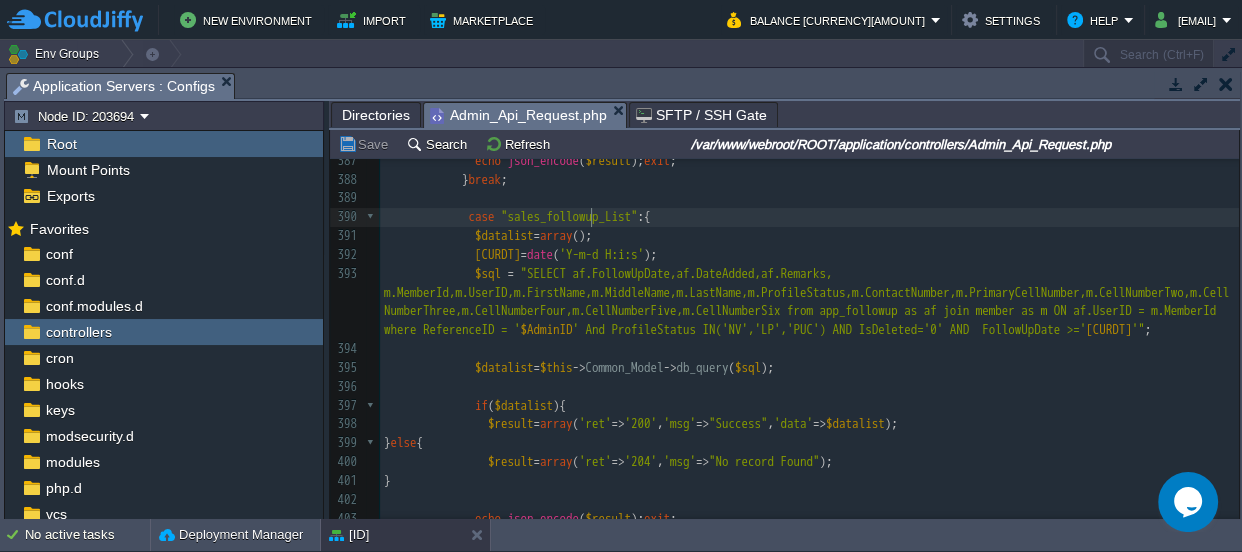 click on "xxxxxxxxxx                case   "srv_followup_List" :{   358                      $datalist [ 'UserID' ]  =   $_REQUEST [ 'MemberId' ]; 359                       $this -> Common_Model -> dbinsertid ( 'app_followup' , $datalist ); 360                 } 361                  $result = array ( 'ret' => '200' , 'msg' => "Success" ); 362               } else { 363                  $result = array ( 'ret' => '204' , 'msg' => "Somthing want Wrong" ); 364               } 365                echo   json_encode ( $result ); exit ; 366             } break ; 367              368                369               370                371                372                // ======================sales============================== 373                374                case   "sales_mem_List" :{   375                  $datalist = array (); 376                  $sql   =   $AdminID ;  377                  378 379 380 = $this" at bounding box center [809, 114] 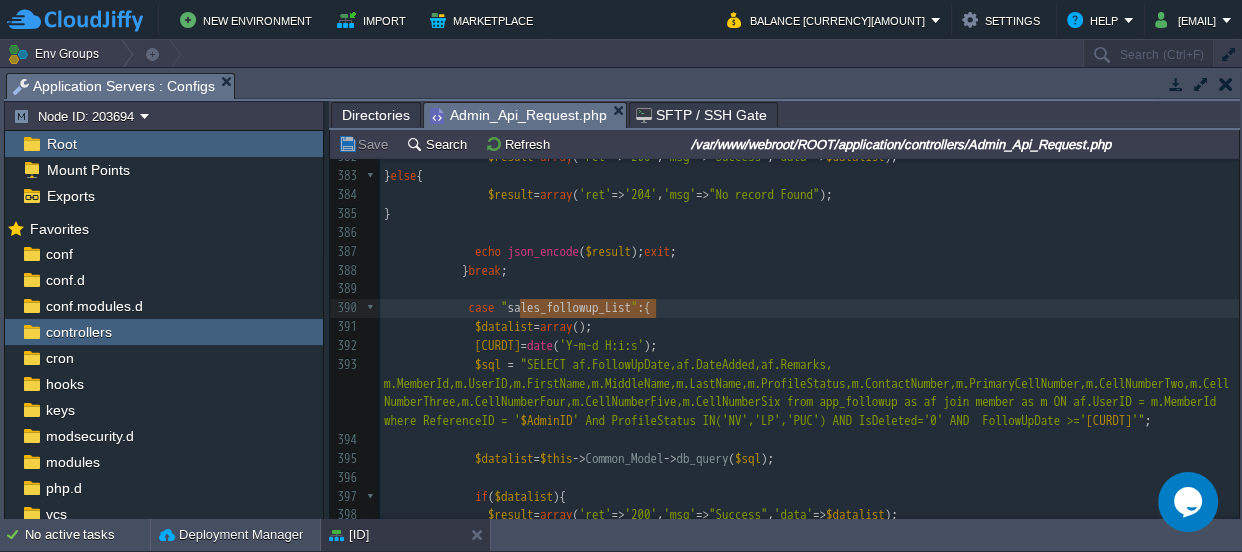 click on "xxxxxxxxxx              case   "srv_followup_List" :{    358                      $datalist [ 'UserID' ]  =   $_REQUEST [ '[ID]' ]; 359                       $this -> Common_Model -> dbinsertid ( 'app_followup' , $datalist ); 360                 } 361                  $result = array ( 'ret' => '200' , 'msg' => "Success" ); 362               } else { 363                  $result = array ( 'ret' => '204' , 'msg' => "Somthing want Wrong" ); 364               } 365                echo   json_encode ( $result ); exit ; 366             } break ; 367              368              369              370              371              372              // ======================sales============================== 373              374              case   "sales_mem_List" :{   375                $datalist = array (); 376                $sql   =   '[ID]' ;  377                378" at bounding box center (809, 205) 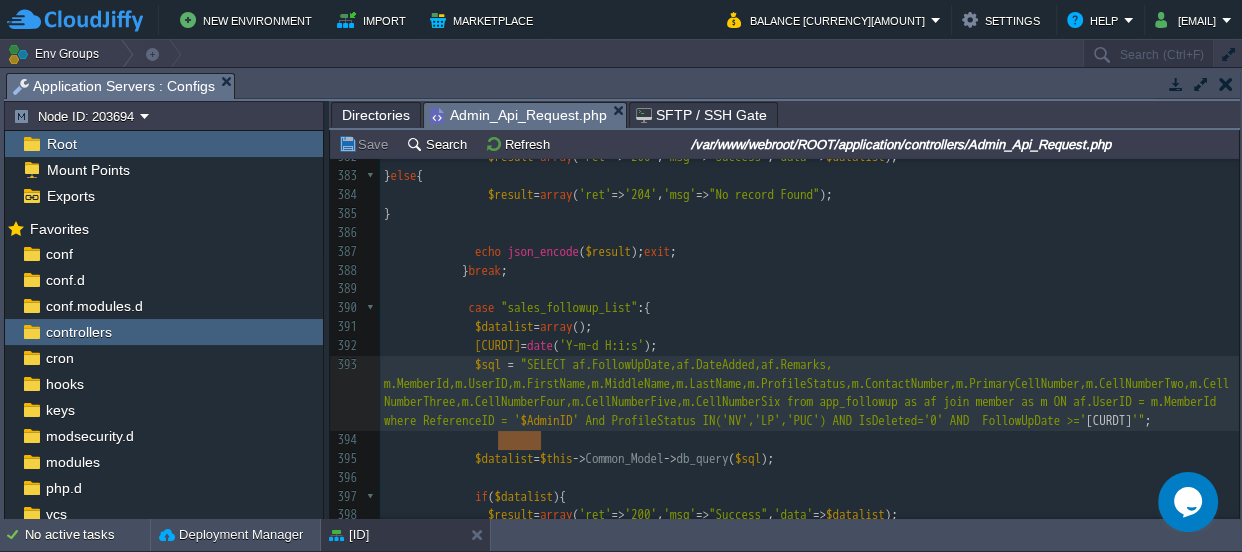type on "[CURDT]" 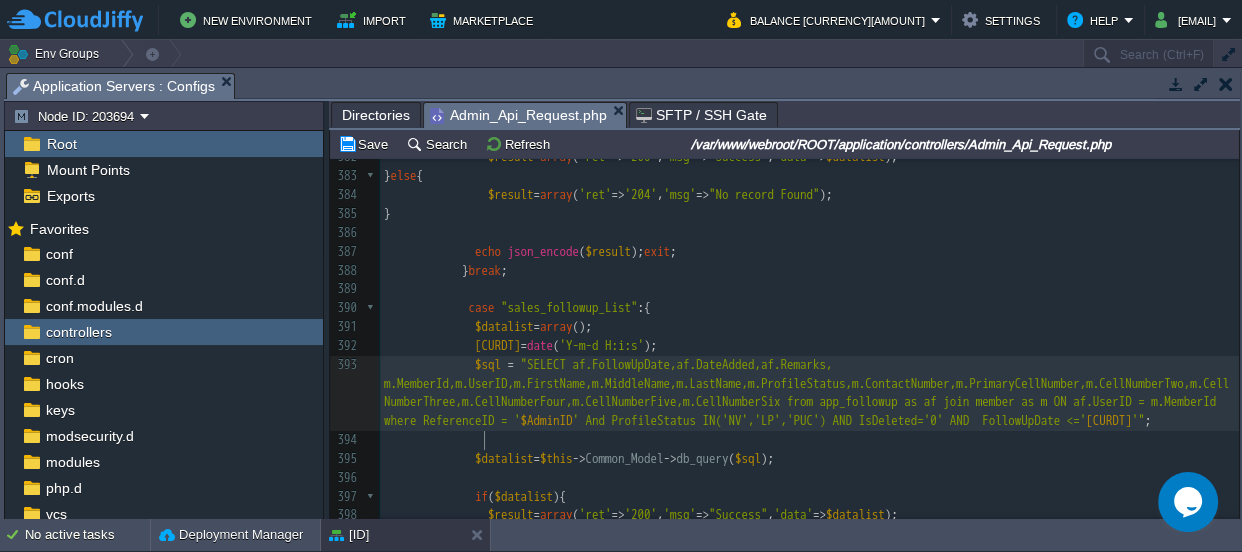 scroll, scrollTop: 6, scrollLeft: 7, axis: both 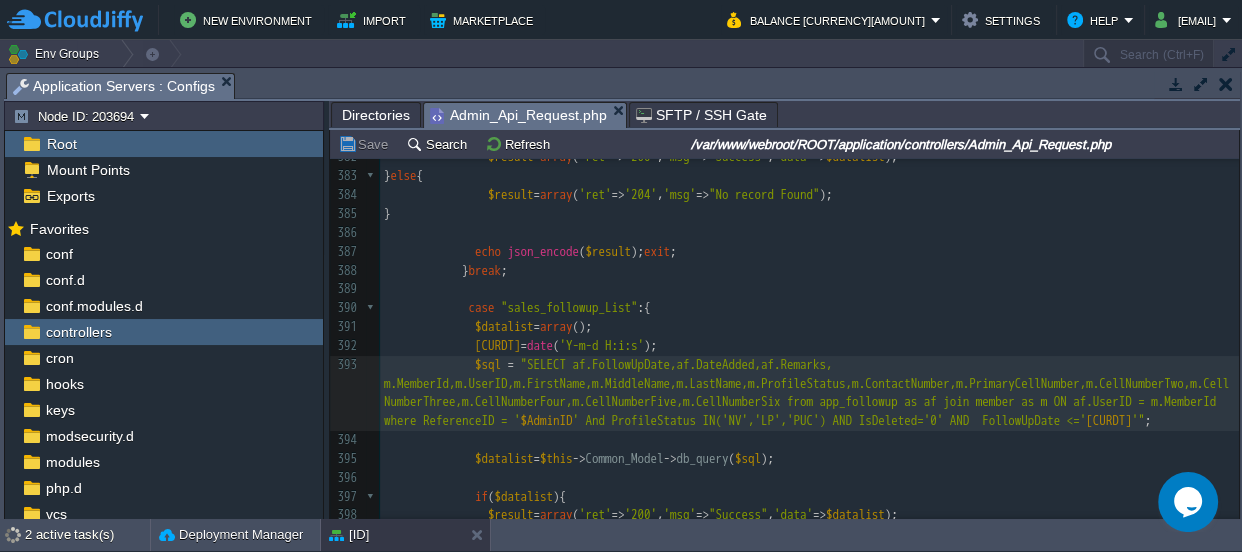 type on "<" 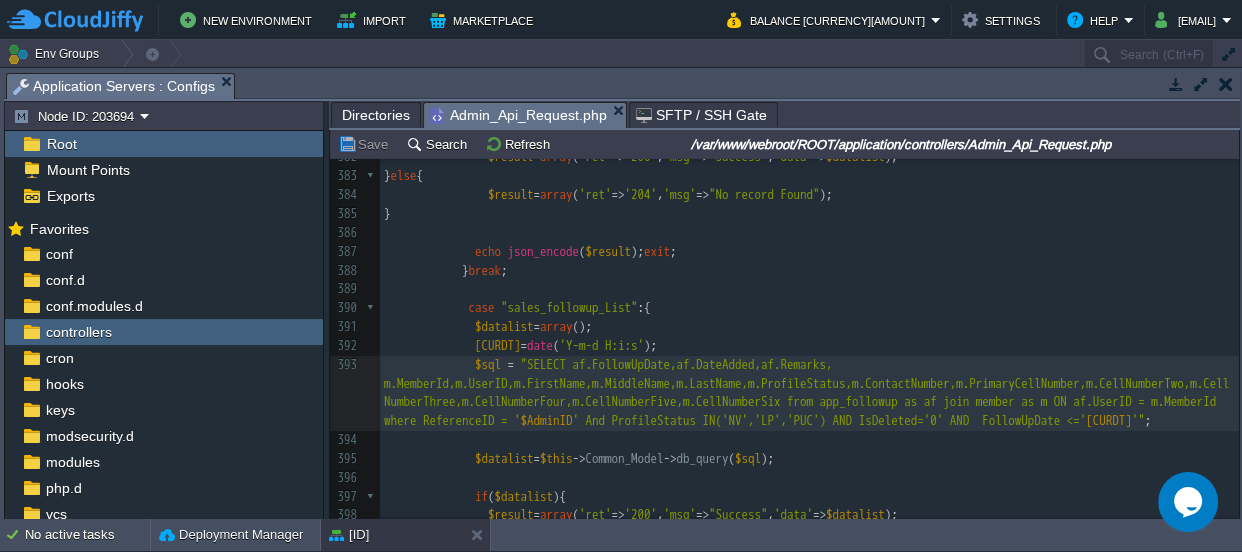 scroll, scrollTop: 7691, scrollLeft: 0, axis: vertical 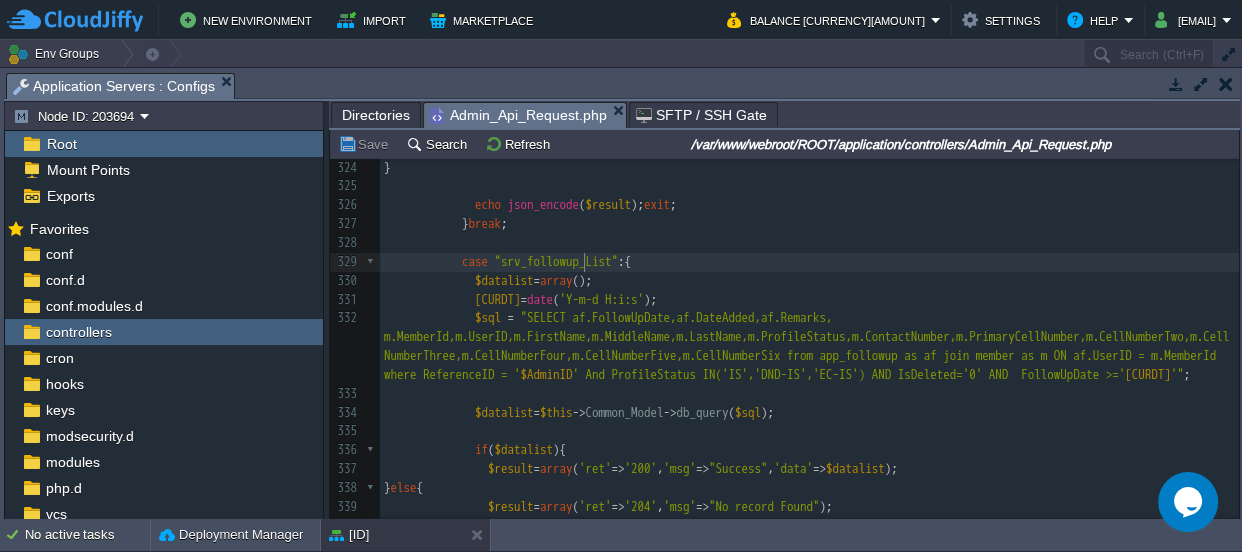 click on "xxxxxxxxxx                $sql   =   "SELECT af.FollowUpDate,af.DateAdded,af.Remarks, m.MemberId,m.UserID,m.FirstName,m.MiddleName,m.LastName,m.ProfileStatus,m.ContactNumber,m.PrimaryCellNumber,m.CellNumberTwo,m.CellNumberThree,m.CellNumberFour,m.CellNumberFive,m.CellNumberSix from app_followup as af join member as m ON af.UserID = m.MemberId where ReferenceID = ' $AdminID ' And ProfileStatus IN('NV','LP','PUC') AND IsDeleted='0' AND  FollowUpDate <=' $curdt '" ;    314              315                case   "srv_mem_List" :{     316                $datalist = array (); 317               $sql   =   "SELECT MemberId,UserID,FirstName,MiddleName,LastName,ProfileStatus,ContactNumber,PrimaryCellNumber,CellNumberTwo,CellNumberThree,CellNumberFour,CellNumberFive,CellNumberSix from member where ReferenceID = ' $AdminID ' And ProfileStatus IN('IS','DND-IS','EC-IS') AND IsDeleted='0'" ;  318                319                $datalist = $this -> Common_Model -> db_query ( $sql );" at bounding box center (809, 375) 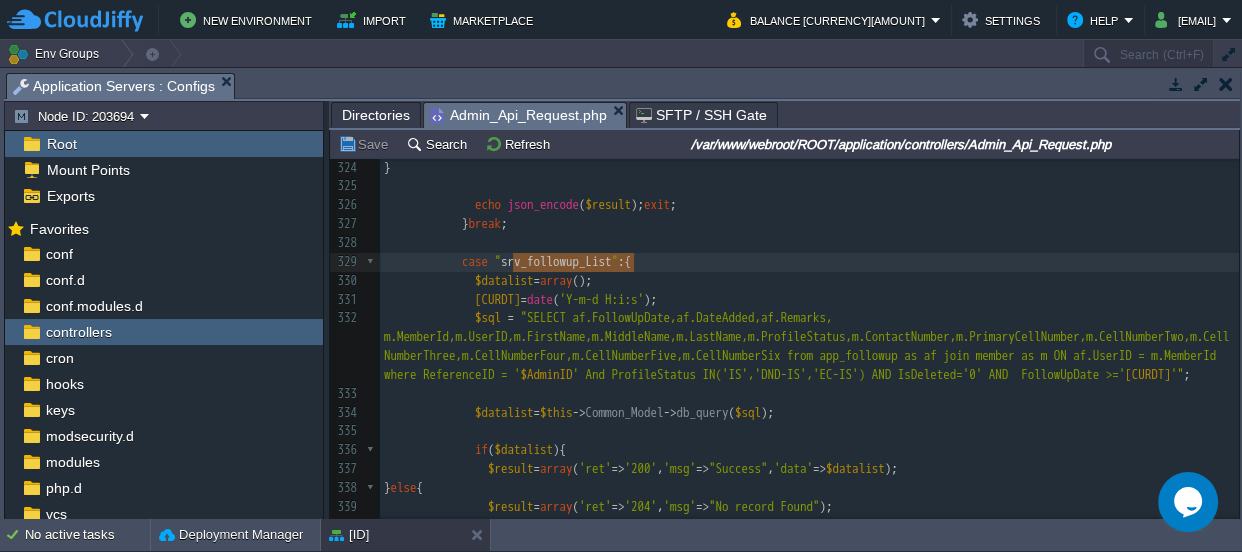 scroll, scrollTop: 6572, scrollLeft: 0, axis: vertical 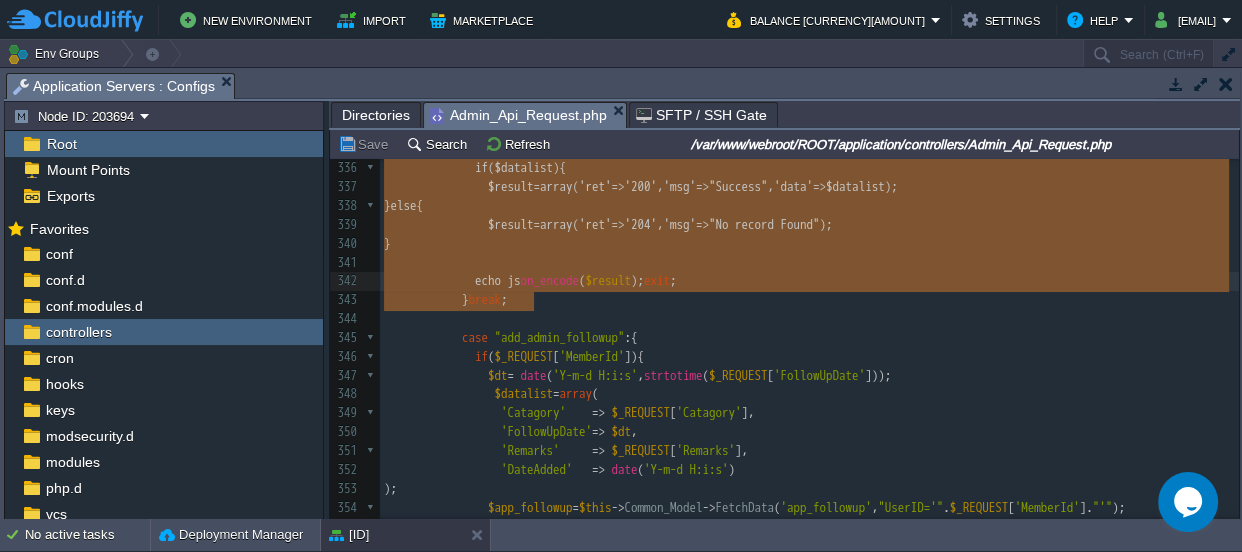 type on "case "srv_followup_List":{
$datalist=array();
$curdt=date('Y-m-d H:i:s');
$sql = "SELECT af.FollowUpDate,af.DateAdded,af.Remarks, m.MemberId,m.UserID,m.FirstName,m.MiddleName,m.LastName,m.ProfileStatus,m.ContactNumber,m.PrimaryCellNumber,m.CellNumberTwo,m.CellNumberThree,m.CellNumberFour,m.CellNumberFive,m.CellNumberSix from app_followup as af join member as m ON af.UserID = m.MemberId where ReferenceID = '$AdminID' And ProfileStatus IN('IS','DND-IS','EC-IS') AND IsDeleted='0' AND  FollowUpDate >='$curdt'";
$datalist=$this->Common_Model->db_query($sql);
if($datalist){
$result=array('ret'=>'200','msg'=>"Success",'data'=>$datalist);
}else{
$result=array('ret'=>'204','msg'=>"No record Found");
}
echo json_encode($result);exit;
}break;" 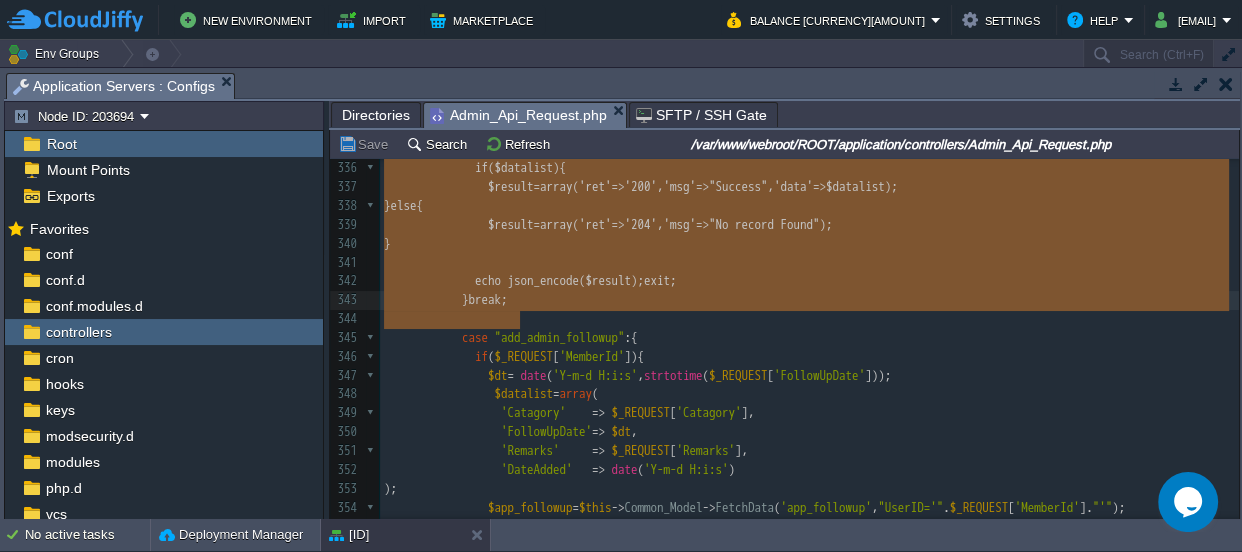 drag, startPoint x: 468, startPoint y: 258, endPoint x: 538, endPoint y: 310, distance: 87.20092 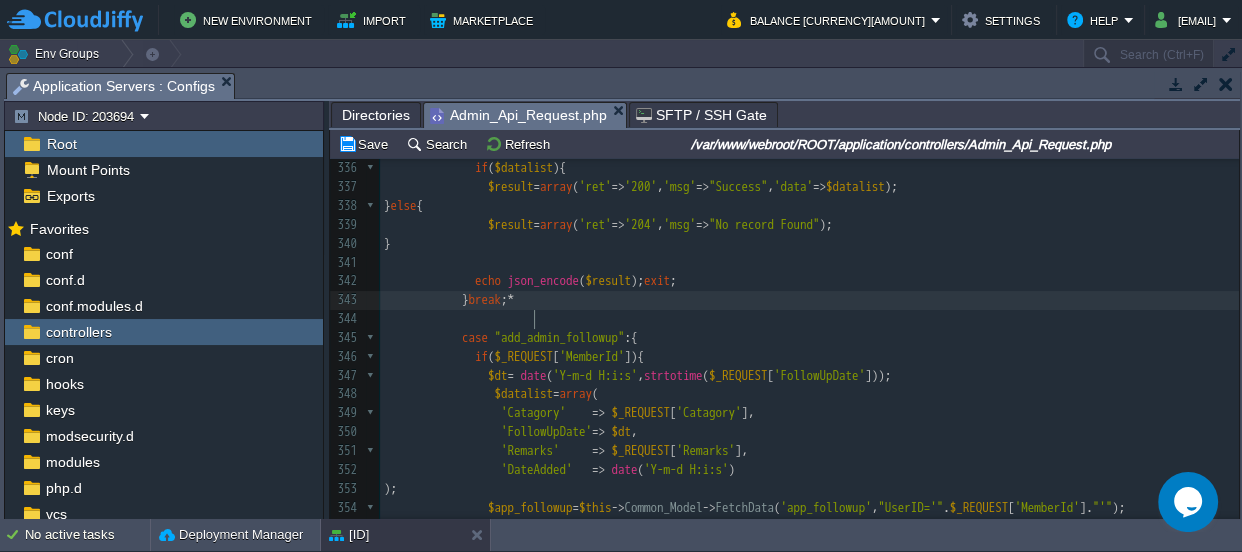 type on "*/" 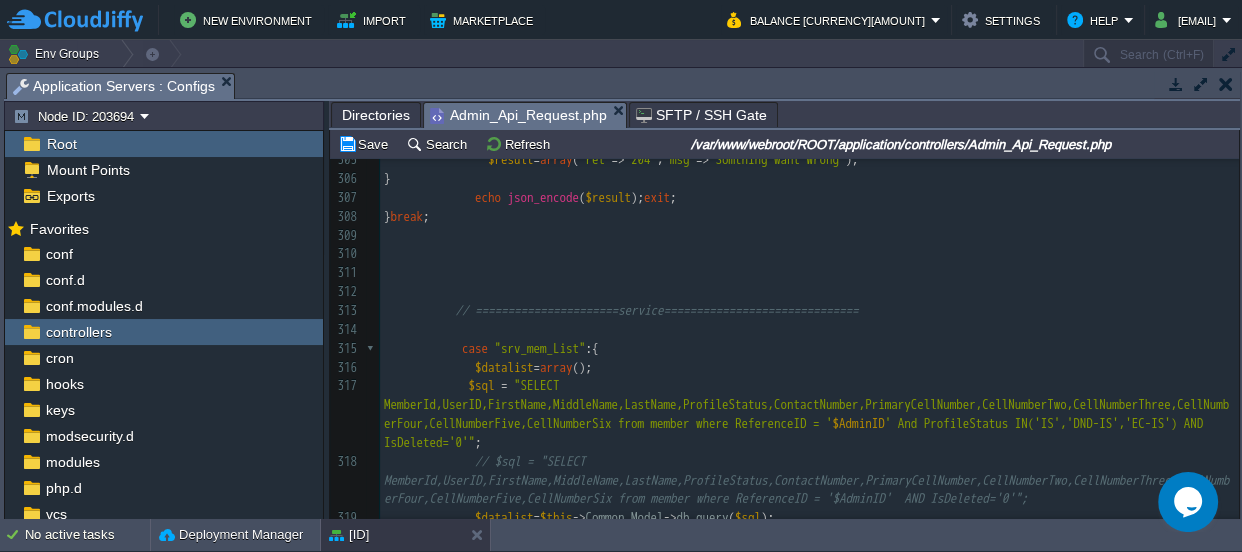 click on "xxxxxxxxxx                } break ;  */   294              case   "lead_followup" :{ 295                if ( $_REQUEST [ 'EnqID' ]){ 296                  $dt =   date ( 'Y-m-d H:i:s' , strtotime ( $_REQUEST [ 'FollowUpDate' ])); 297                   $datalist = array ( 298                    'EnqStatus'     =>   "Follow Up" , 299                    'FollowUpDate' =>   $dt , 300                    'Remarks'        =>   $_REQUEST [ 'Remarks' ] 301                 ); 302                  $this -> Common_Model -> update_records ( 'lead_enq' , 'ID' , $_REQUEST [ 'EnqID' ], $datalist ); 303                  $result = array ( 'ret' => '200' , 'msg' => "Success" ); 304               } else { 305                  $result = array ( 'ret' => '204' , 'msg' => "Somthing want Wrong" ); 306               } 307                echo   json_encode ( $result ); exit ; 308             } break ; 309              310 311 312" at bounding box center [809, 321] 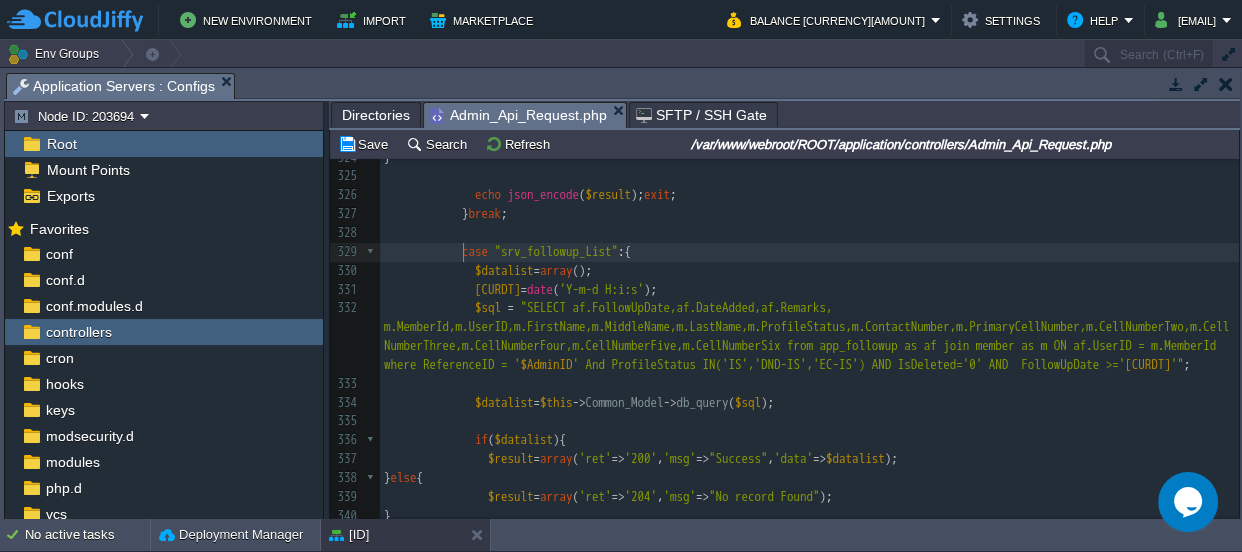 click at bounding box center (423, 251) 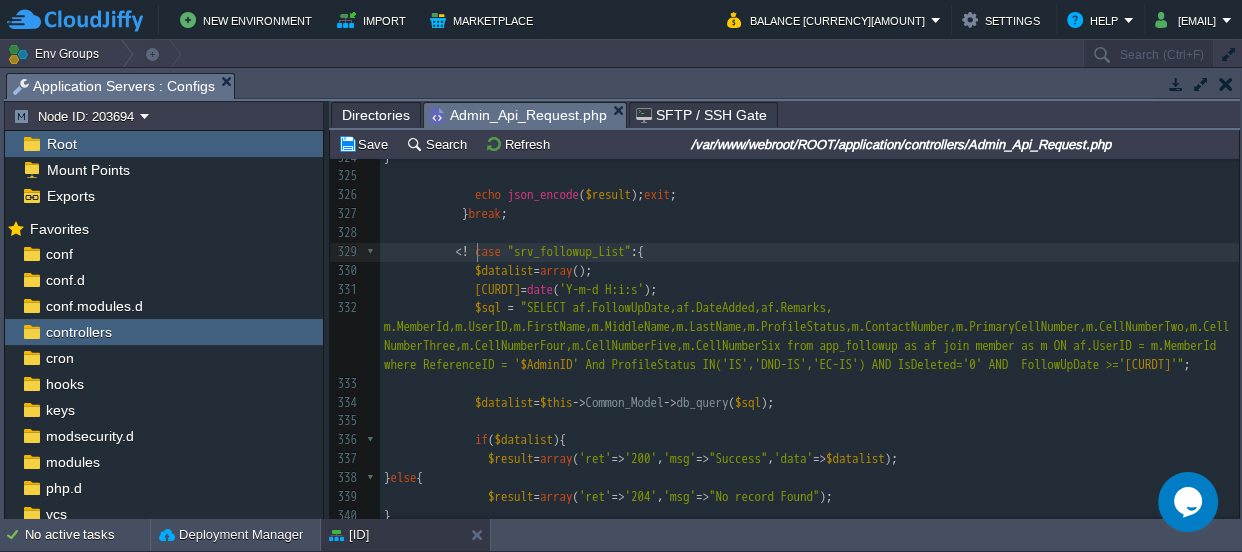 type on "<!=" 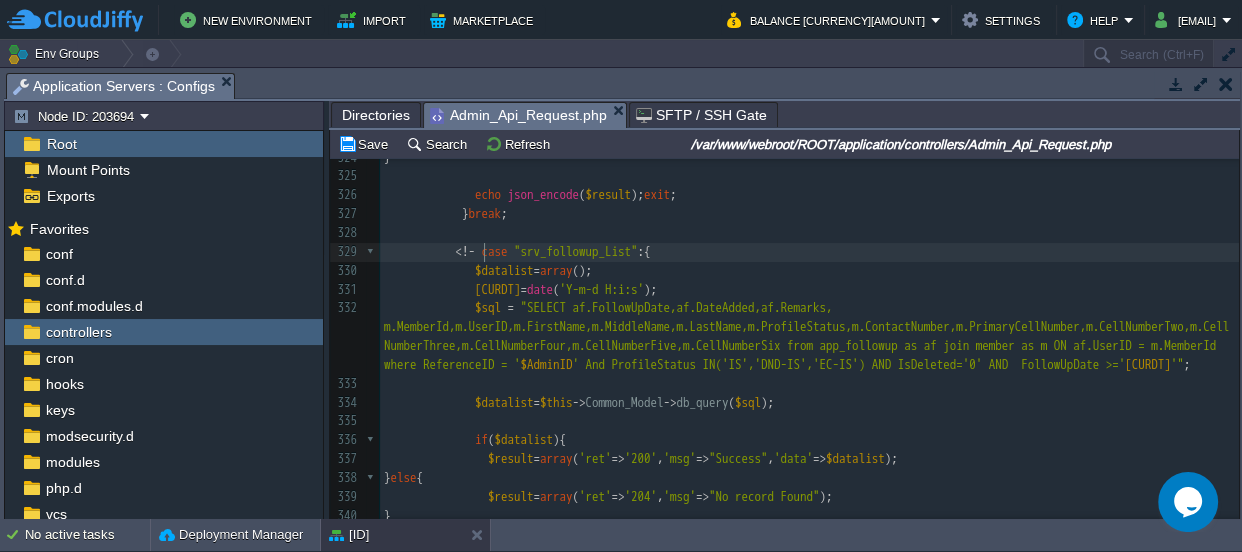 type on "--" 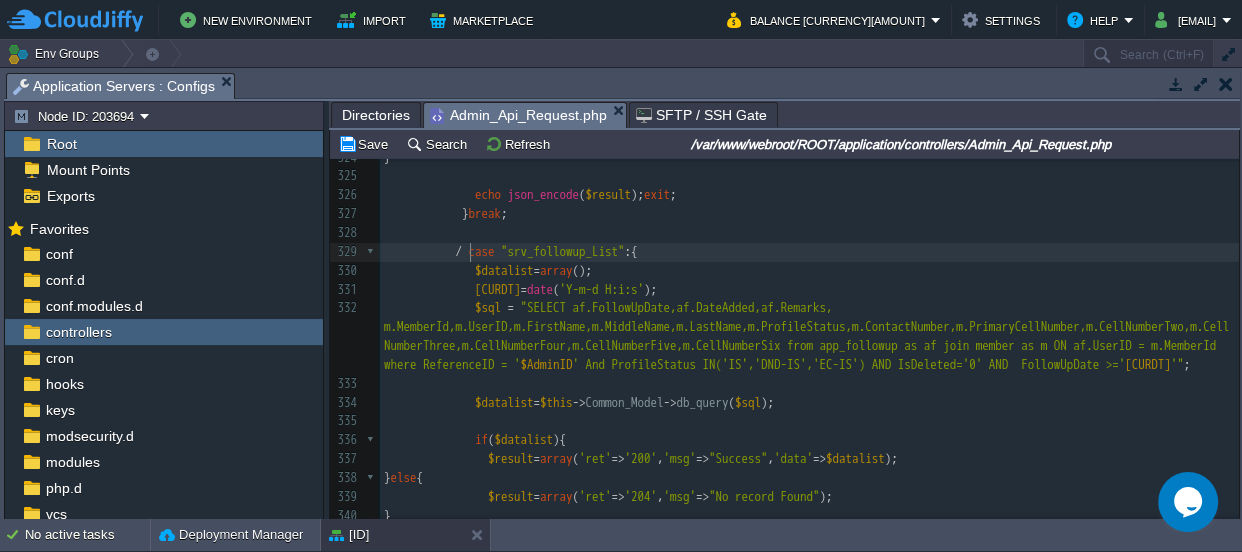 type on "/*" 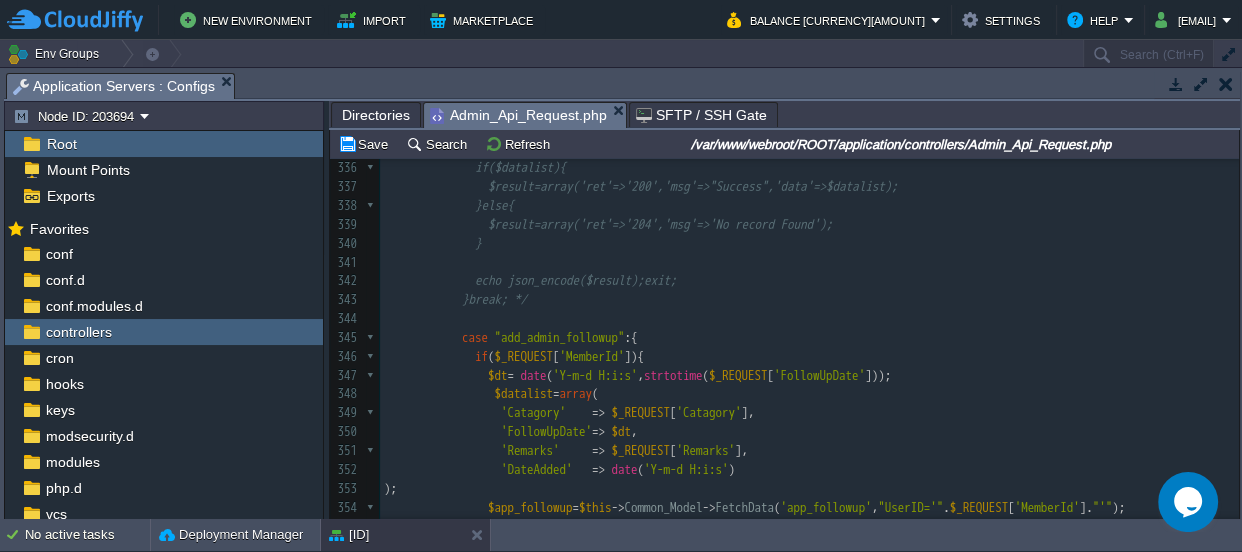 click at bounding box center (809, 319) 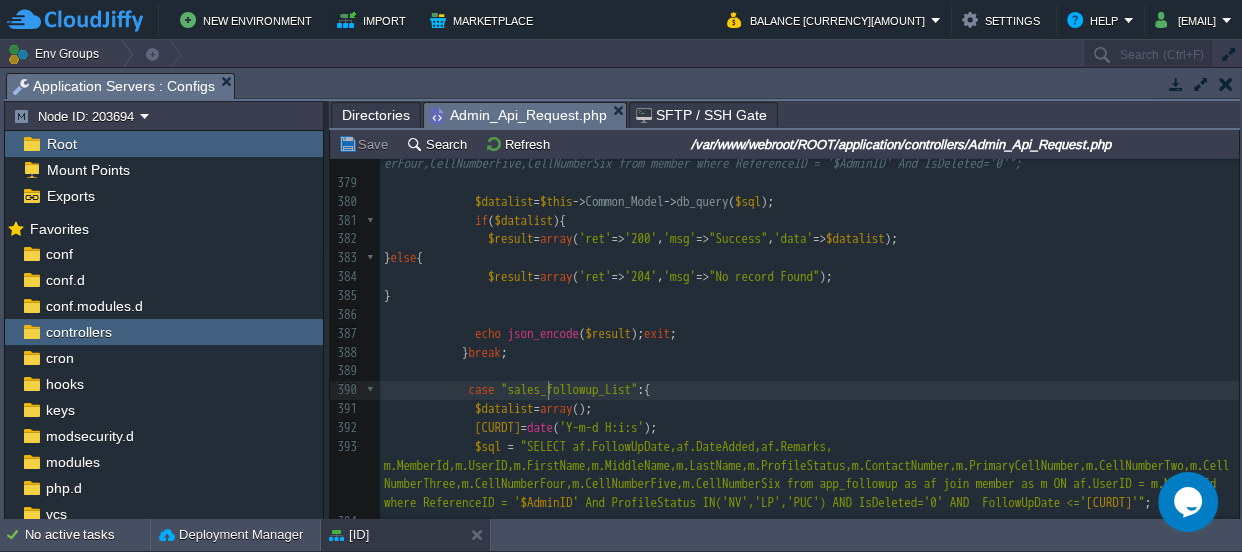 click on "case "sales_mem_List" :{   375                $datalist = array (); 376                $sql   =   "SELECT MemberId,UserID,FirstName,MiddleName,LastName,ProfileStatus,ContactNumber,PrimaryCellNumber,CellNumberTwo,CellNumberThree,CellNumberFour,CellNumberFive,CellNumberSix from member where ReferenceID = ' $AdminID ' And ProfileStatus IN('NV','LP','PUC') AND IsDeleted='0'" ;  377                378" at bounding box center (809, 259) 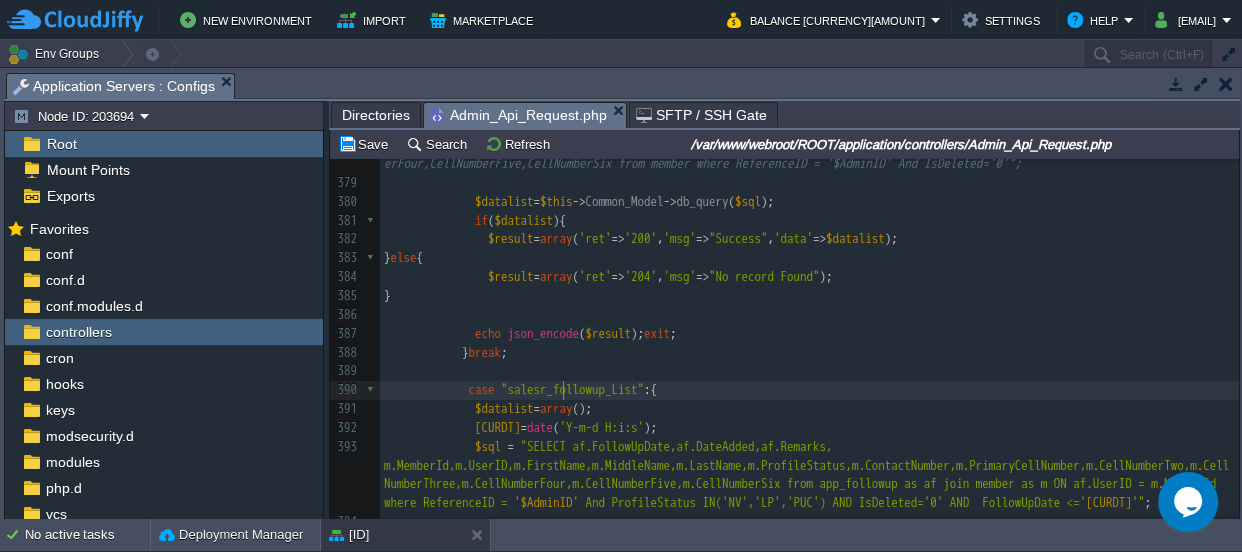 type on "rv" 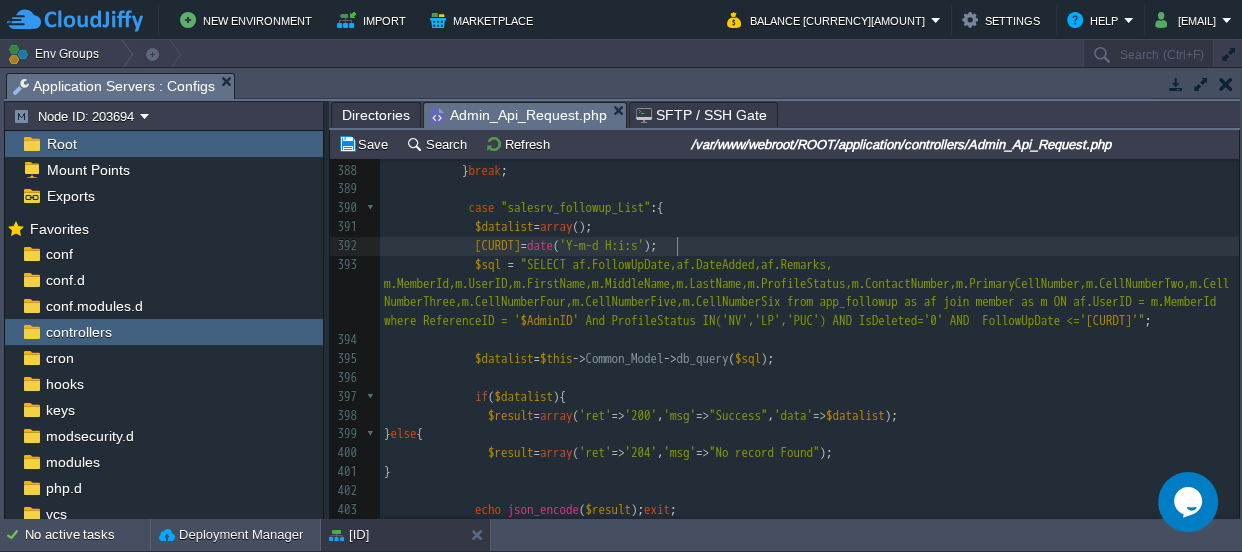 click on "$curdt = date ( 'Y-m-d H:i:s' );" at bounding box center (809, 246) 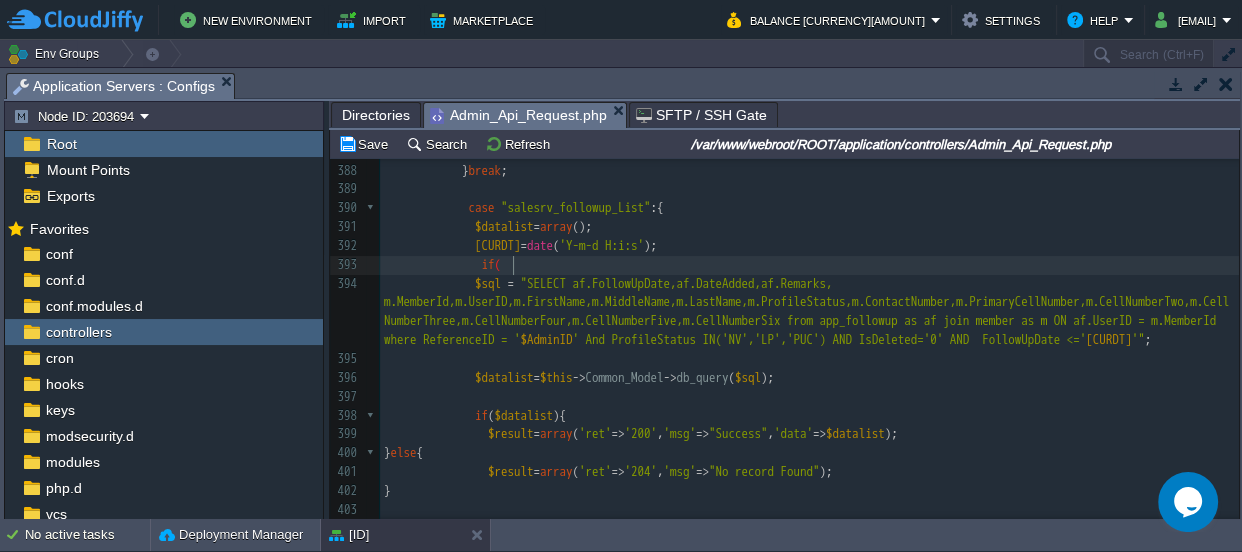 type on "if()" 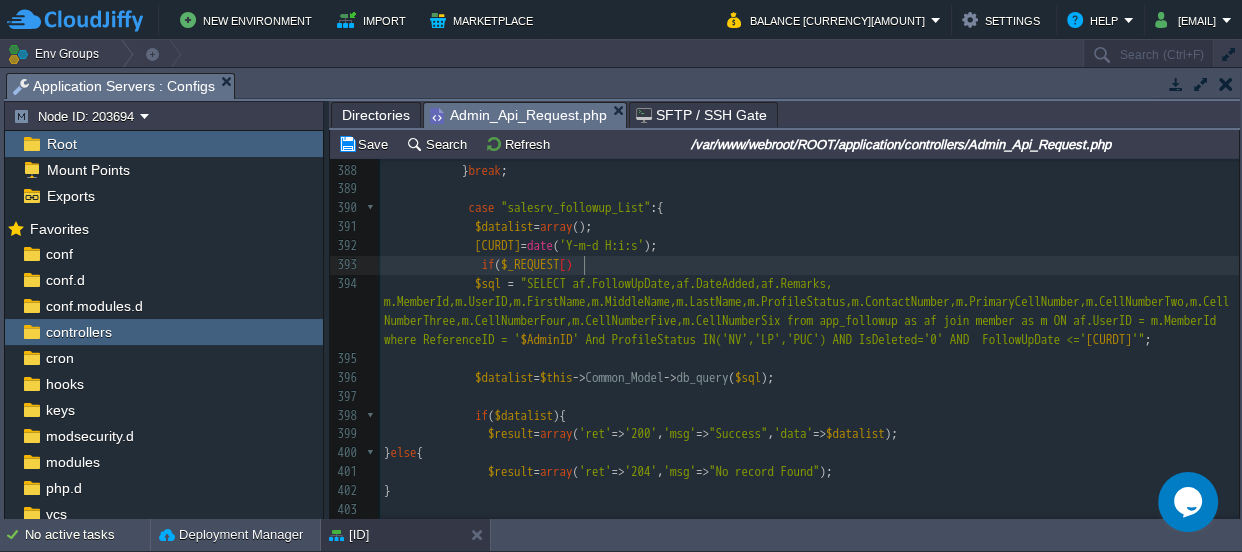 type on "$_REQUEST[]" 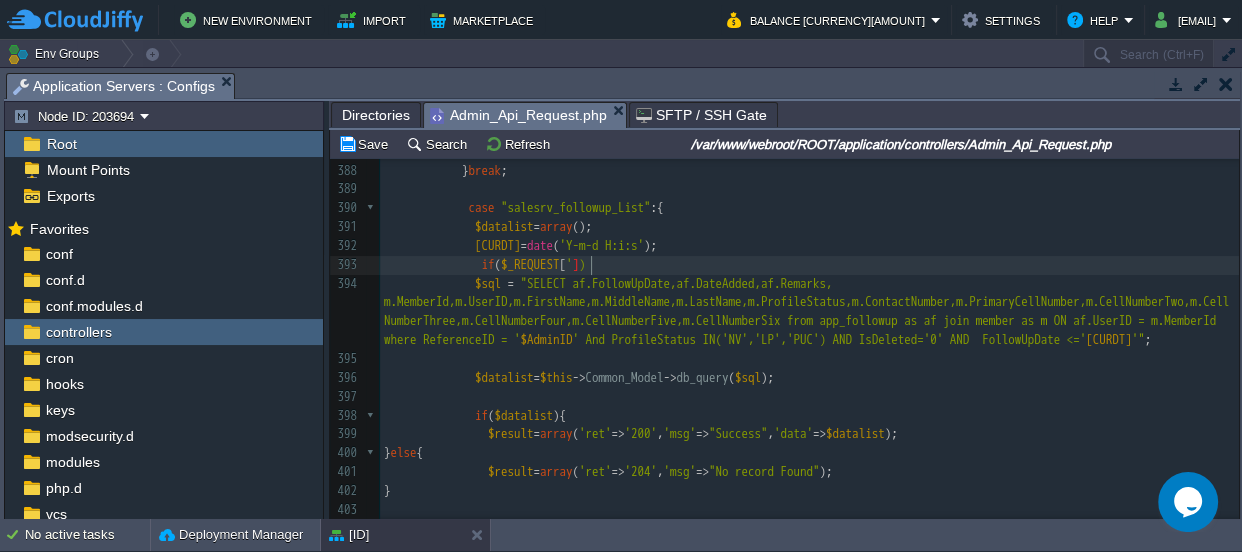 type on "''" 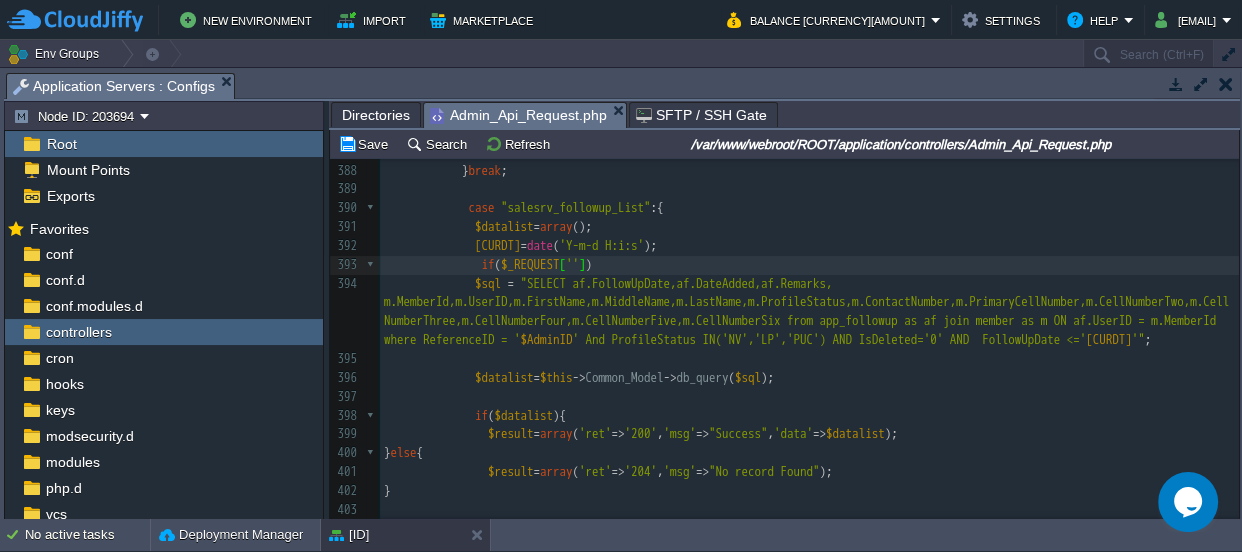 type on ">" 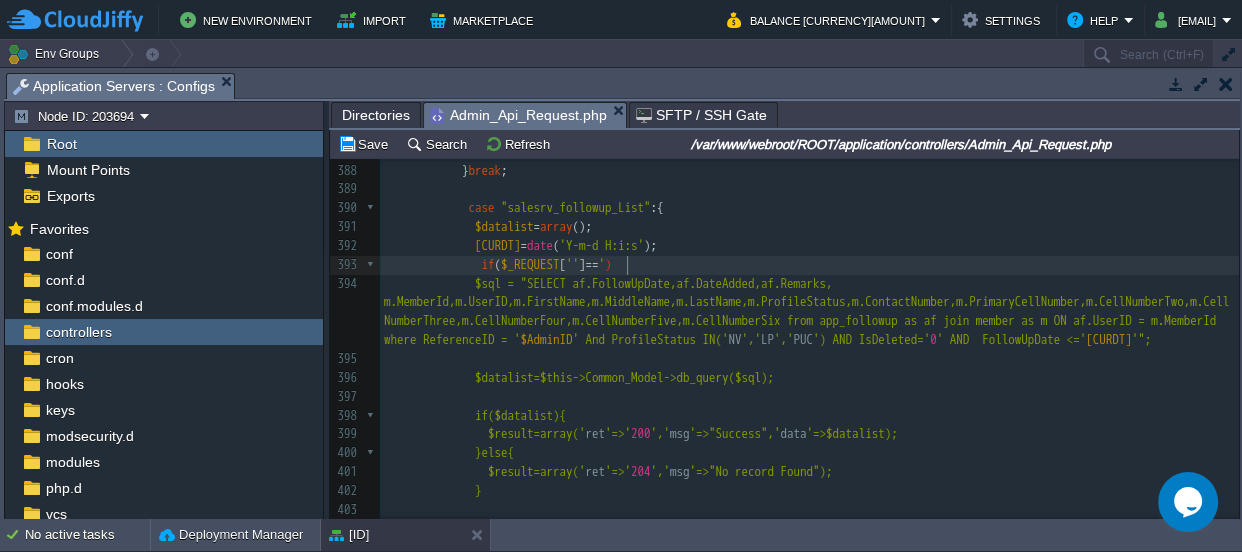 type on "==''" 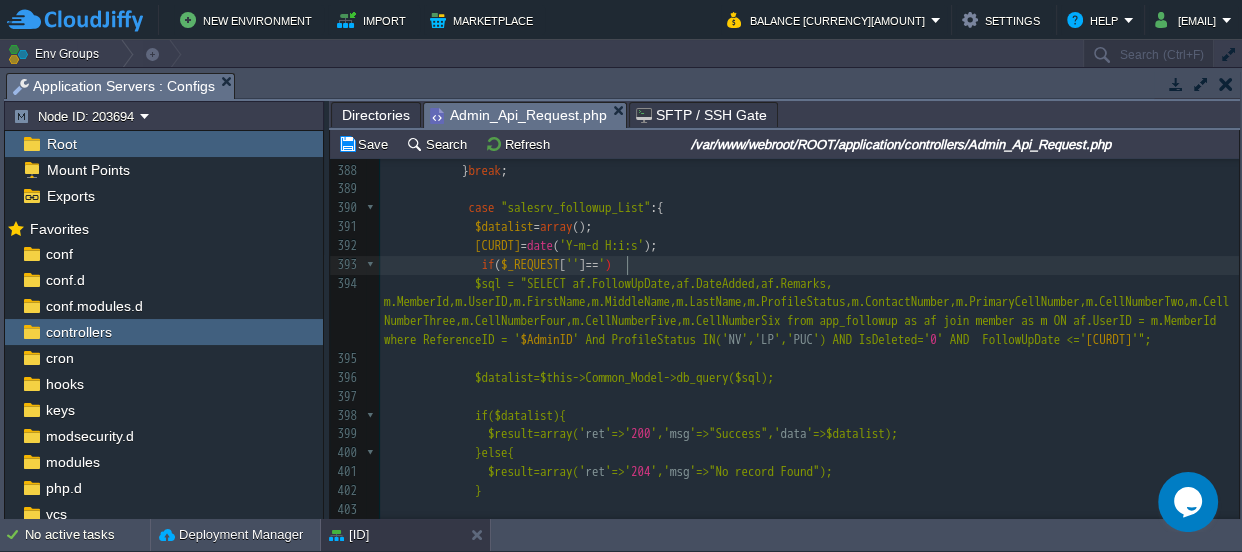 scroll, scrollTop: 6, scrollLeft: 29, axis: both 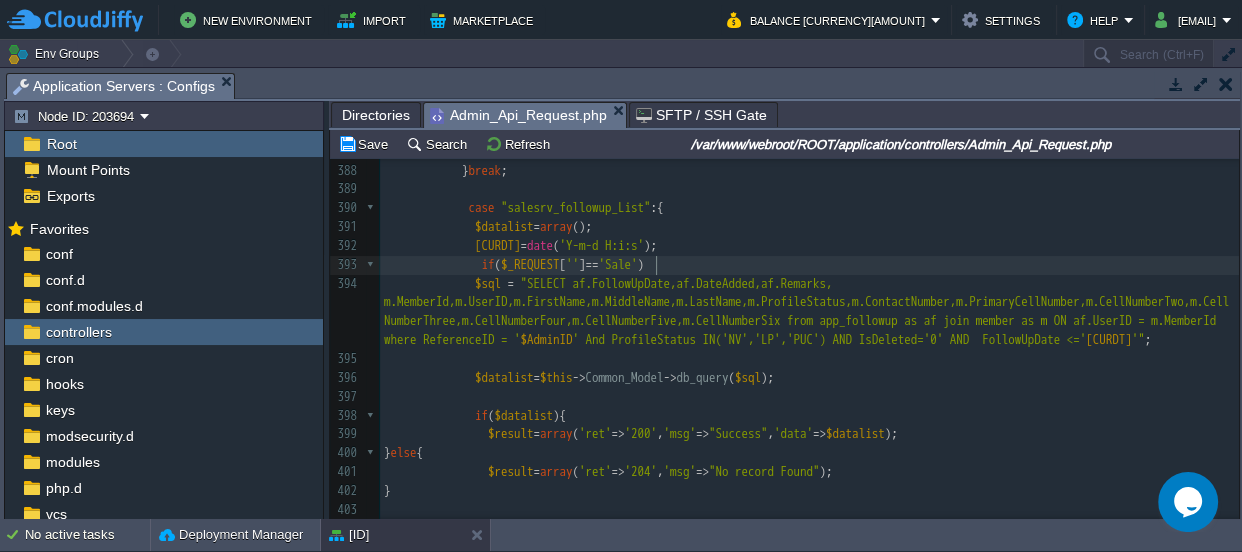 type on "Sales" 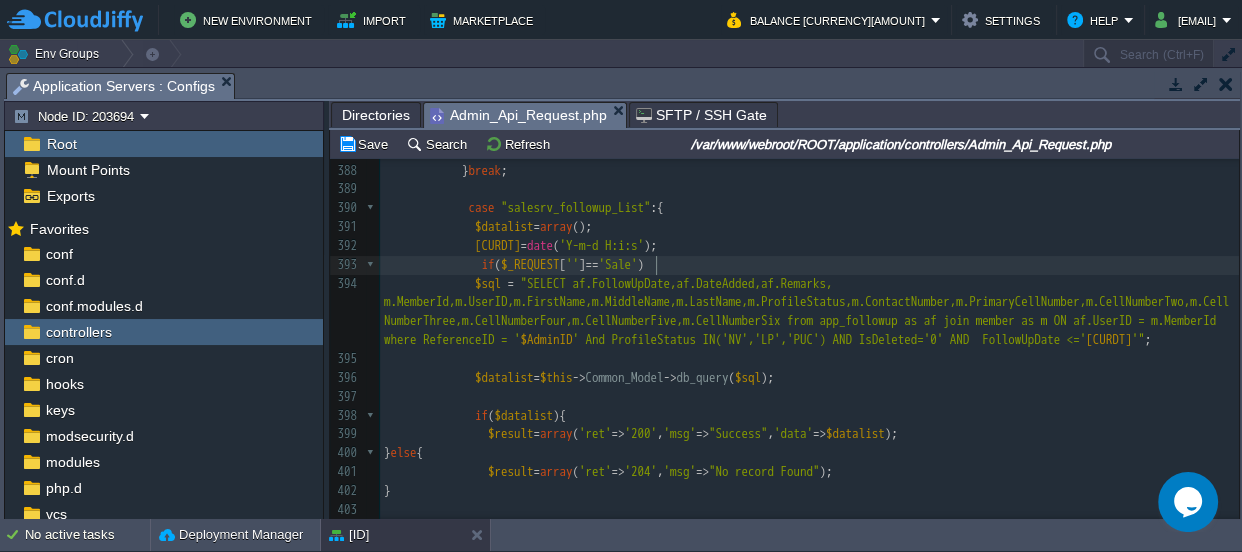 scroll, scrollTop: 6, scrollLeft: 35, axis: both 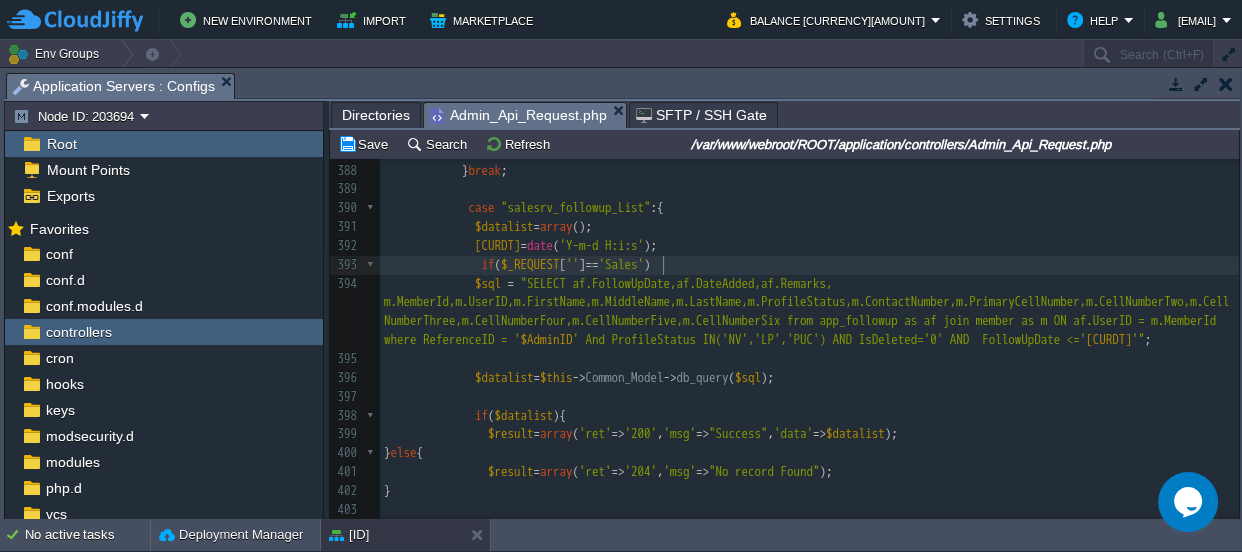 click on "''" at bounding box center (572, 264) 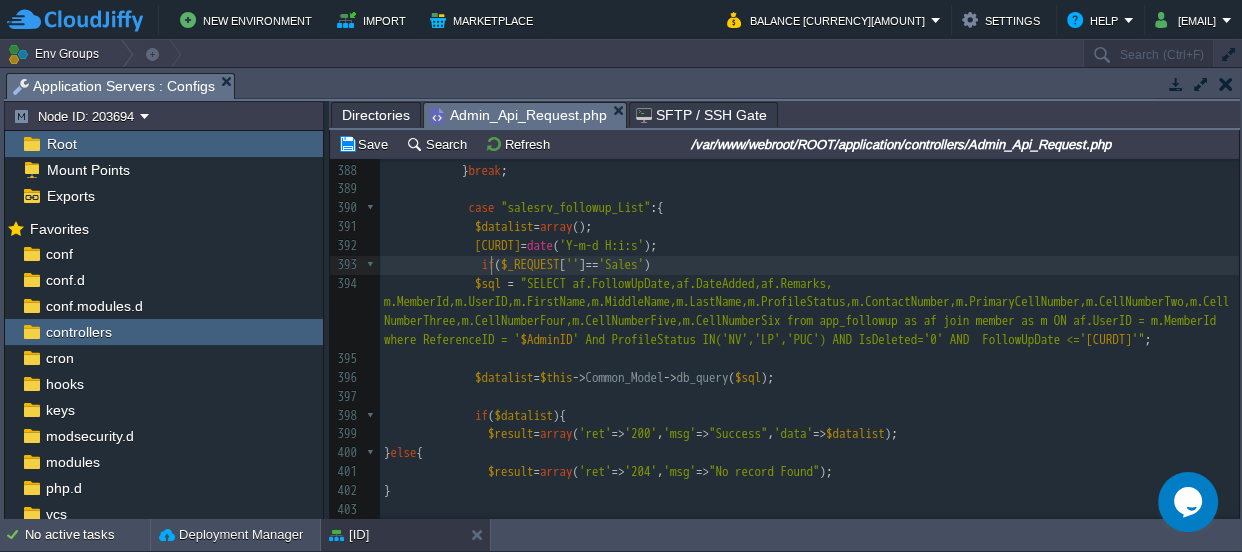 click on "case "sales_mem_List" :{   375                $datalist = array (); 376                $sql   =   "SELECT MemberId,UserID,FirstName,MiddleName,LastName,ProfileStatus,ContactNumber,PrimaryCellNumber,CellNumberTwo,CellNumberThree,CellNumberFour,CellNumberFive,CellNumberSix from member where ReferenceID = ' $AdminID ' And ProfileStatus IN('NV','LP','PUC') AND IsDeleted='0'" ;  377                378" at bounding box center (809, 124) 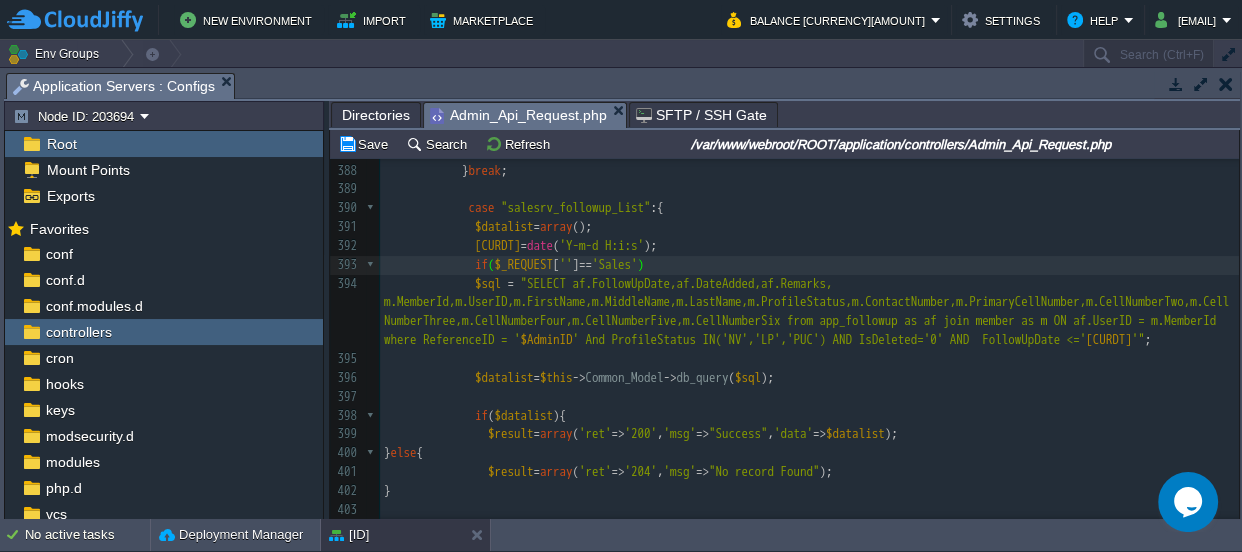 type on "{" 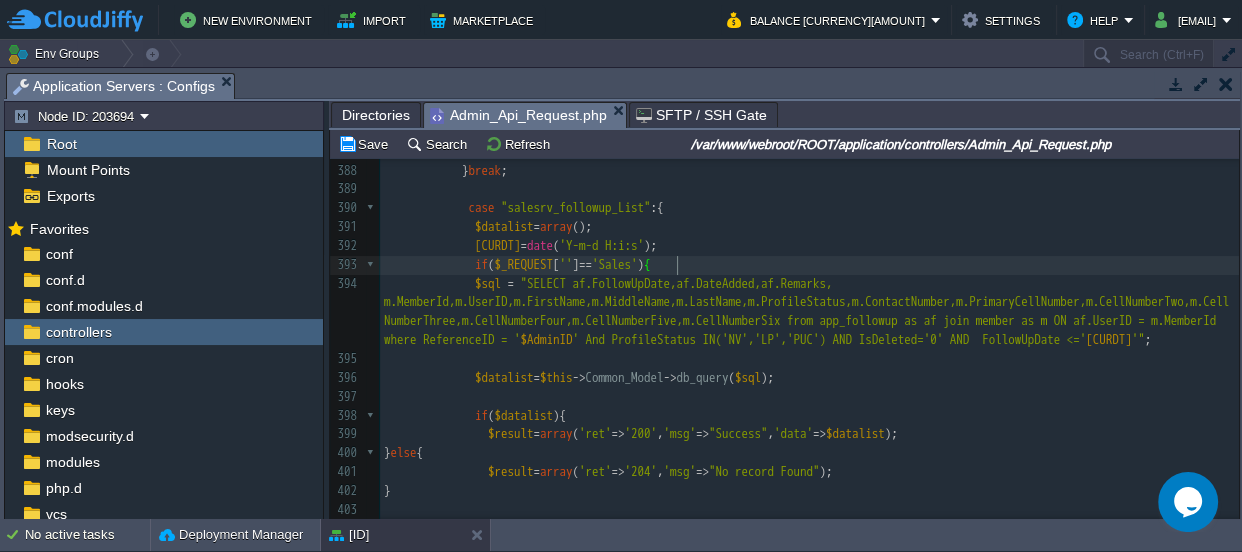 scroll, scrollTop: 6, scrollLeft: 8, axis: both 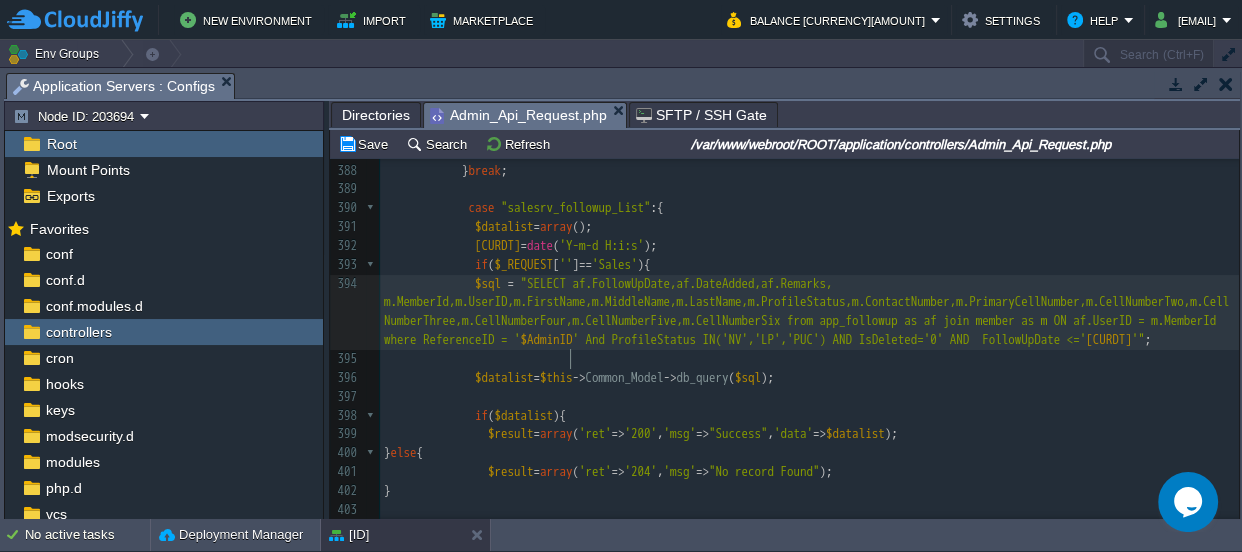 click on "case "sales_mem_List" :{   375                $datalist = array (); 376                $sql   =   "SELECT MemberId,UserID,FirstName,MiddleName,LastName,ProfileStatus,ContactNumber,PrimaryCellNumber,CellNumberTwo,CellNumberThree,CellNumberFour,CellNumberFive,CellNumberSix from member where ReferenceID = ' $AdminID ' And ProfileStatus IN('NV','LP','PUC') AND IsDeleted='0'" ;  377                378" at bounding box center (809, 124) 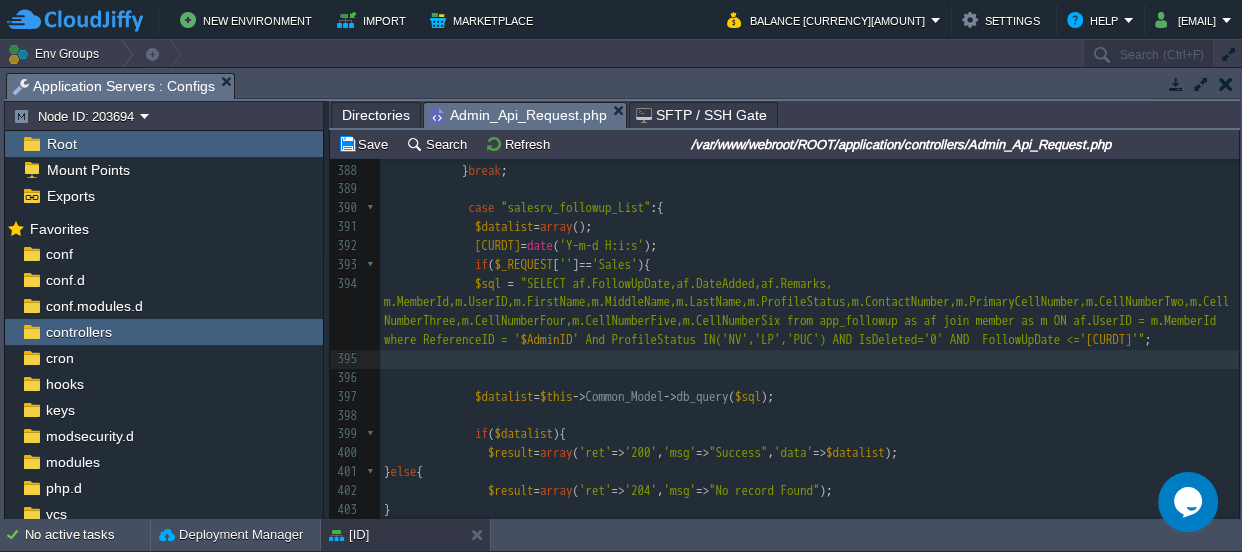 type on "}" 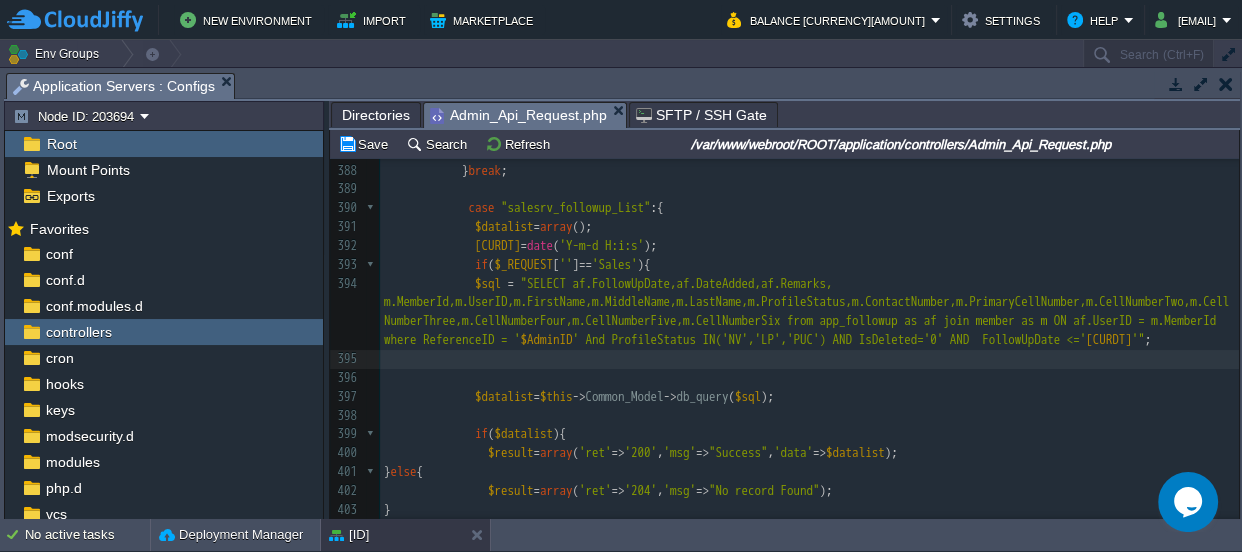 scroll, scrollTop: 6, scrollLeft: 7, axis: both 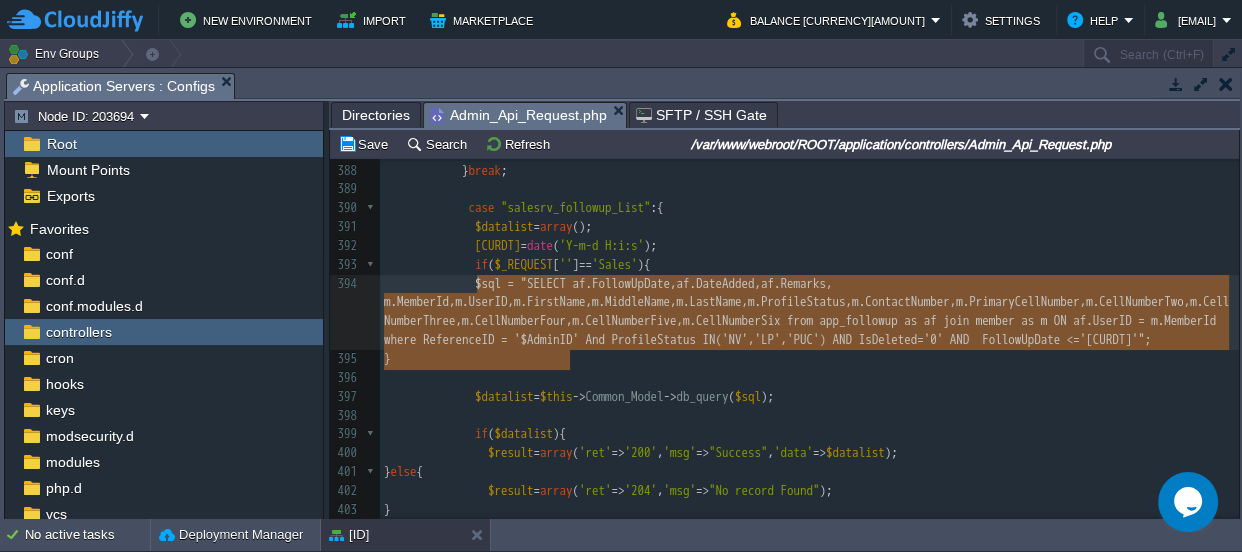 type on "$sql = "SELECT af.FollowUpDate,af.DateAdded,af.Remarks, m.MemberId,m.UserID,m.FirstName,m.MiddleName,m.LastName,m.ProfileStatus,m.ContactNumber,m.PrimaryCellNumber,m.CellNumberTwo,m.CellNumberThree,m.CellNumberFour,m.CellNumberFive,m.CellNumberSix from app_followup as af join member as m ON af.UserID = m.MemberId where ReferenceID = '$AdminID' And ProfileStatus IN('NV','LP','PUC') AND IsDeleted='0' AND  FollowUpDate <='$curdt'" 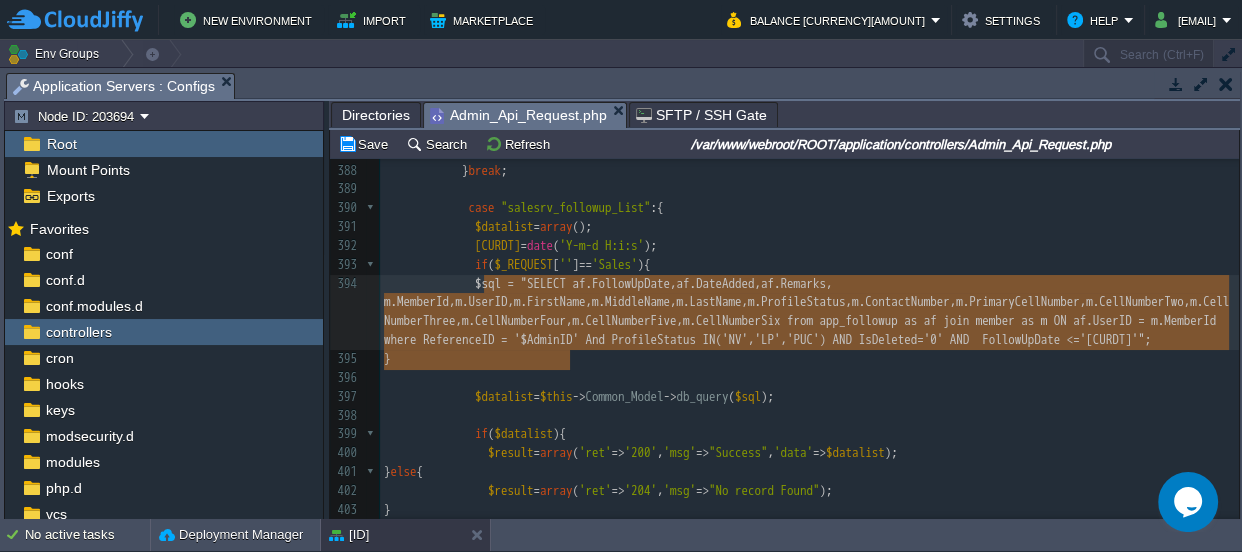 drag, startPoint x: 580, startPoint y: 361, endPoint x: 481, endPoint y: 278, distance: 129.18979 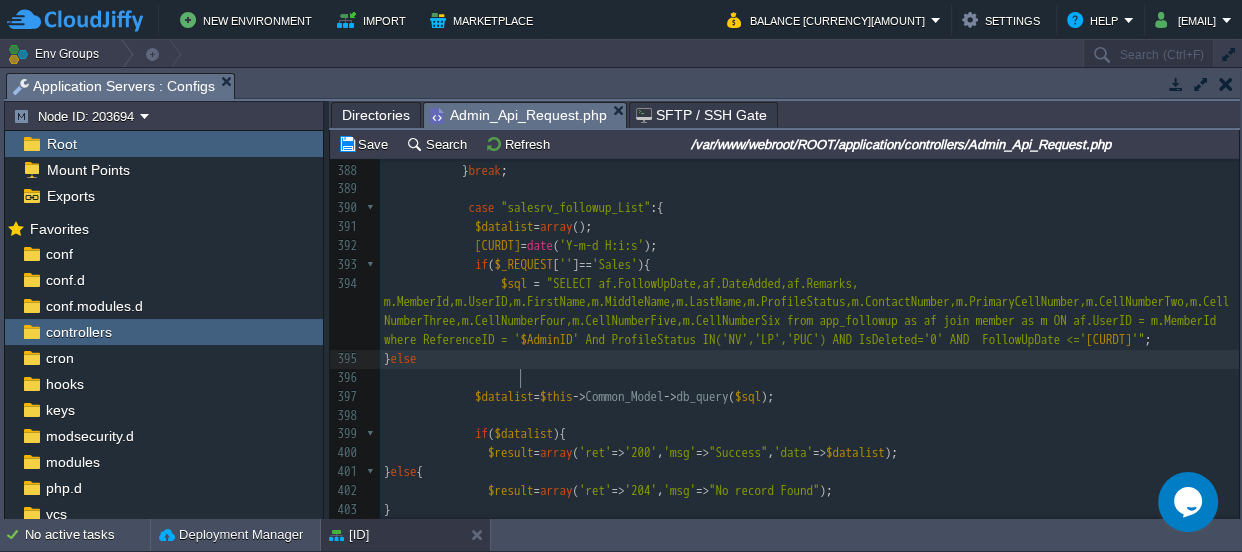 scroll, scrollTop: 6, scrollLeft: 28, axis: both 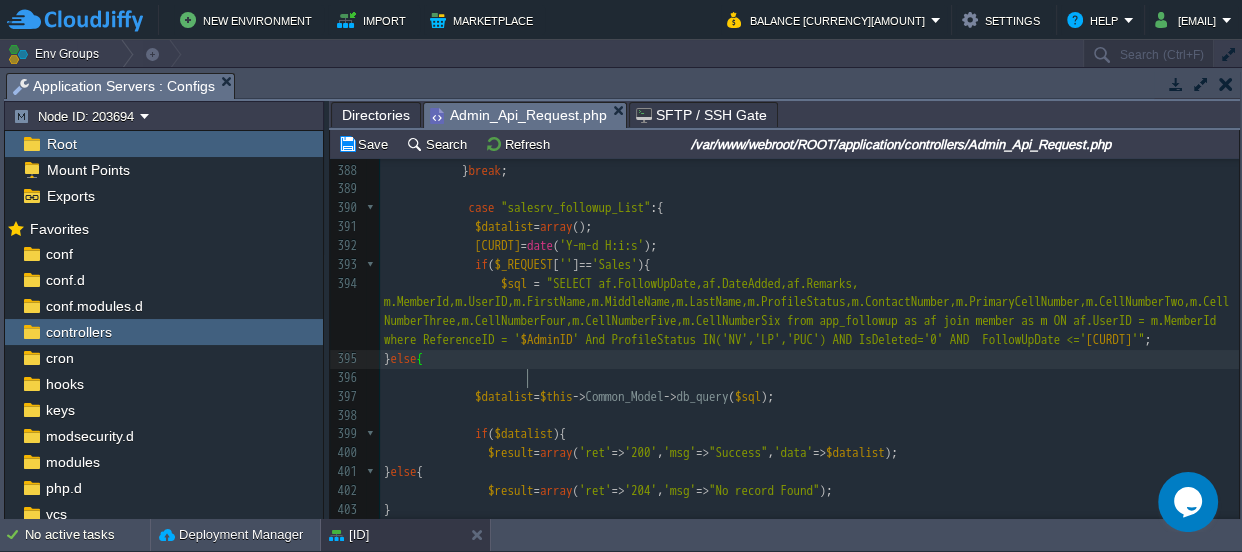 type on "else{}" 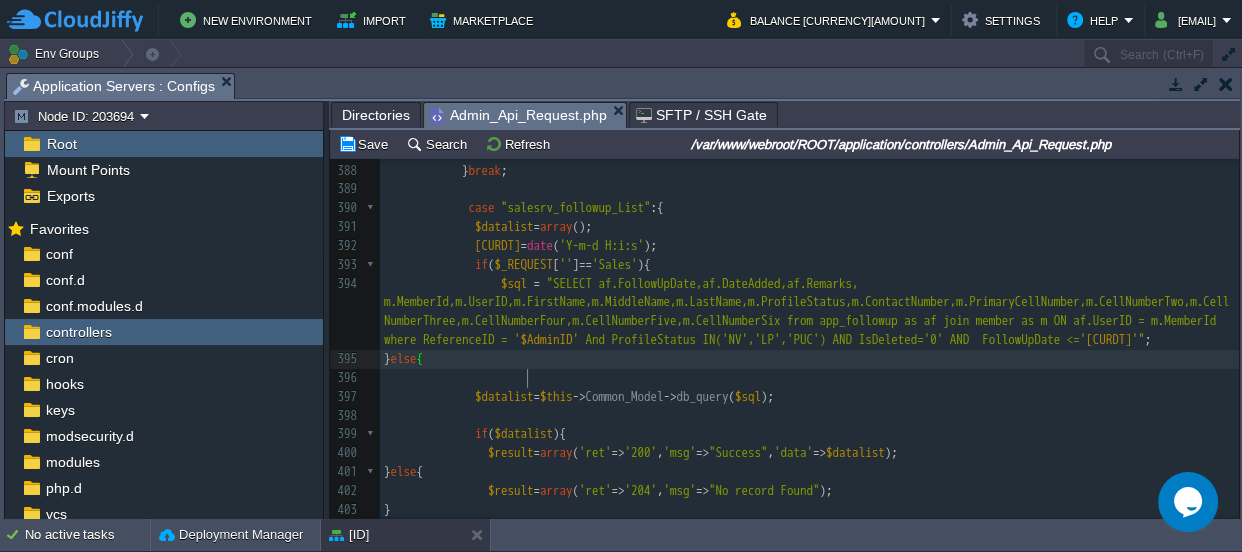 scroll, scrollTop: 6, scrollLeft: 43, axis: both 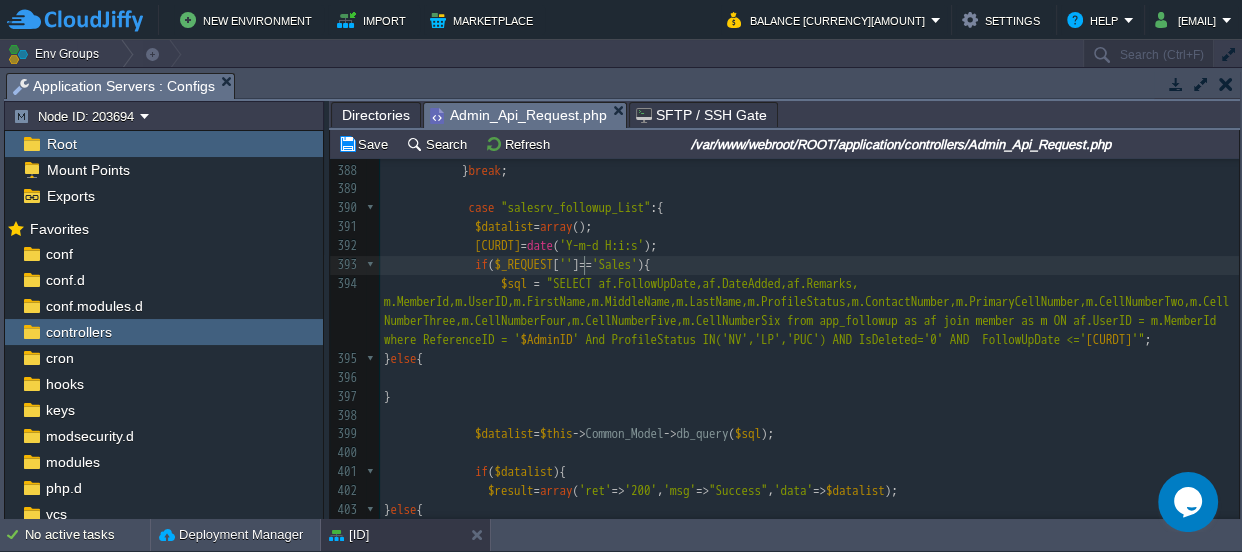 click on "case "sales_mem_List" :{   375                $datalist = array (); 376                $sql   =   "SELECT MemberId,UserID,FirstName,MiddleName,LastName,ProfileStatus,ContactNumber,PrimaryCellNumber,CellNumberTwo,CellNumberThree,CellNumberFour,CellNumberFive,CellNumberSix from member where ReferenceID = ' $AdminID ' And ProfileStatus IN('NV','LP','PUC') AND IsDeleted='0'" ;  377                378" at bounding box center [809, 152] 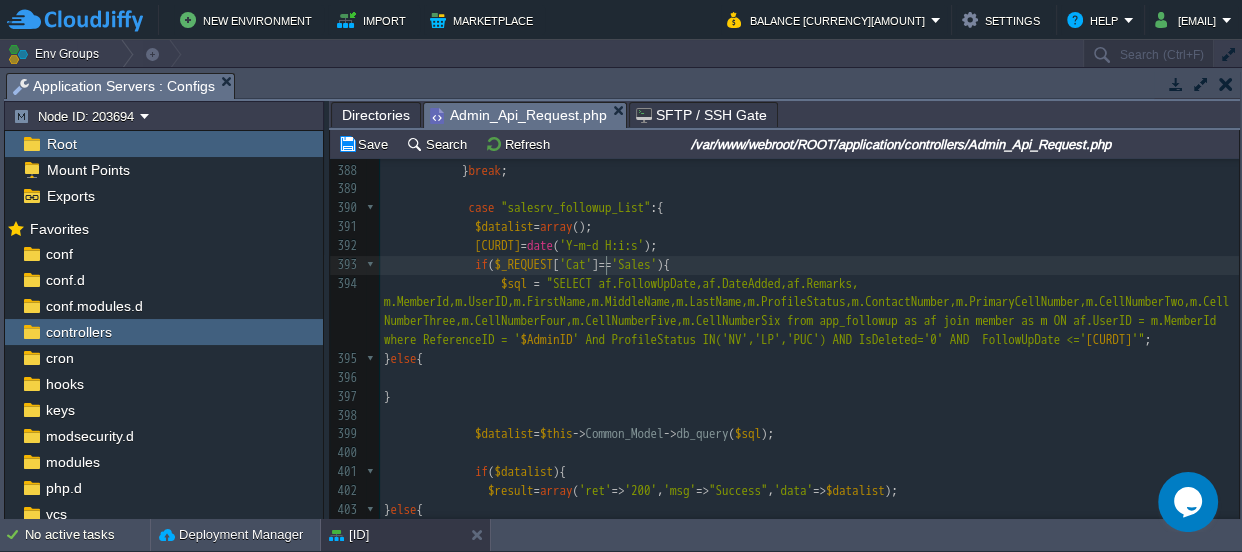 scroll, scrollTop: 6, scrollLeft: 28, axis: both 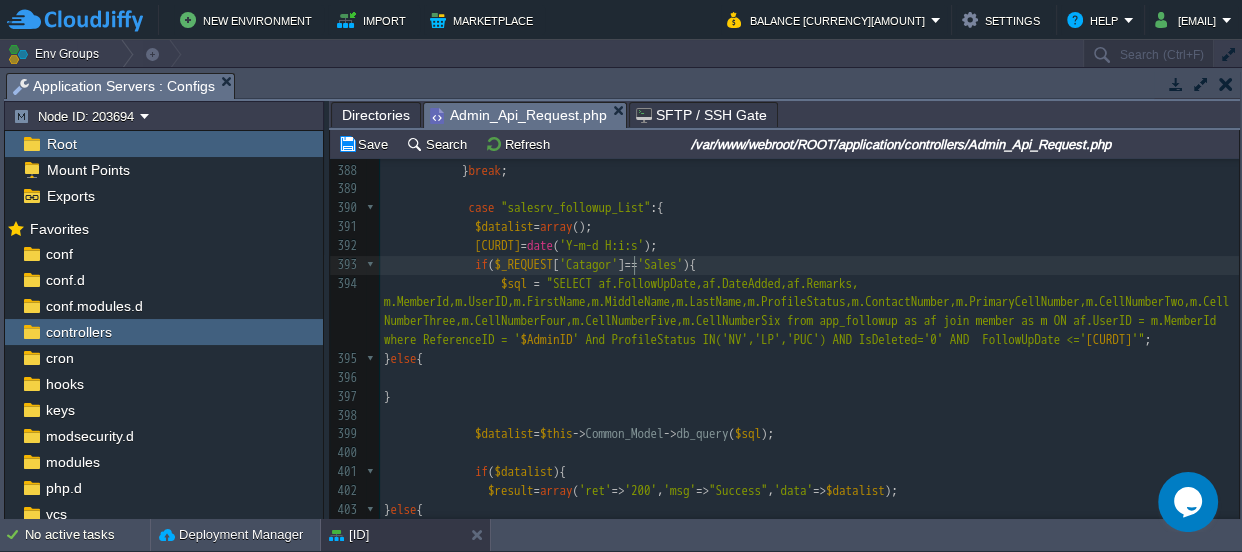 type on "Catagory" 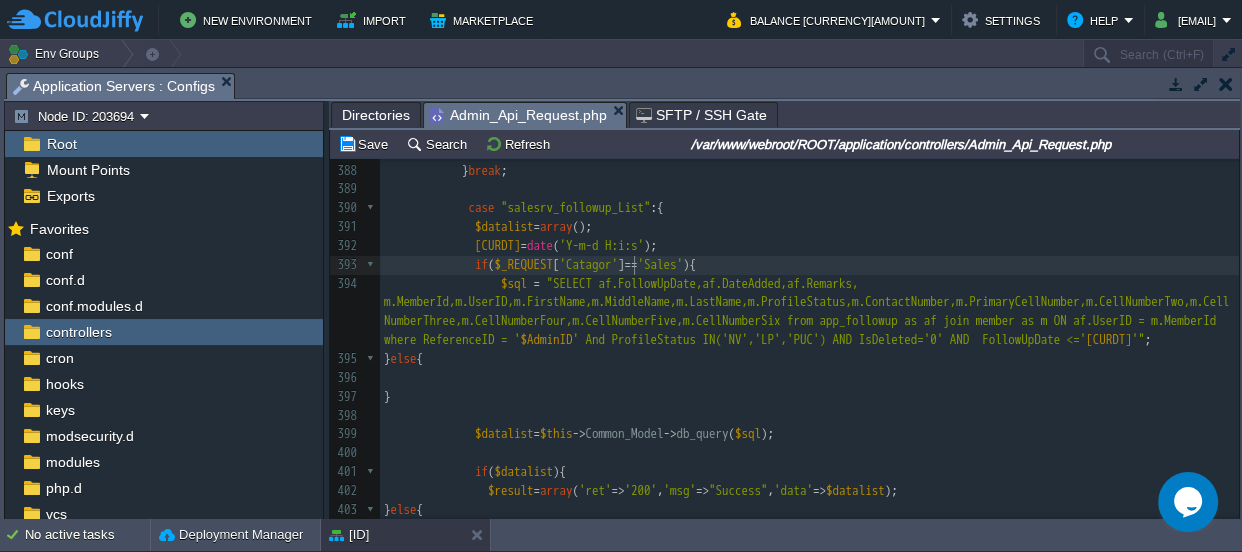 scroll, scrollTop: 6, scrollLeft: 57, axis: both 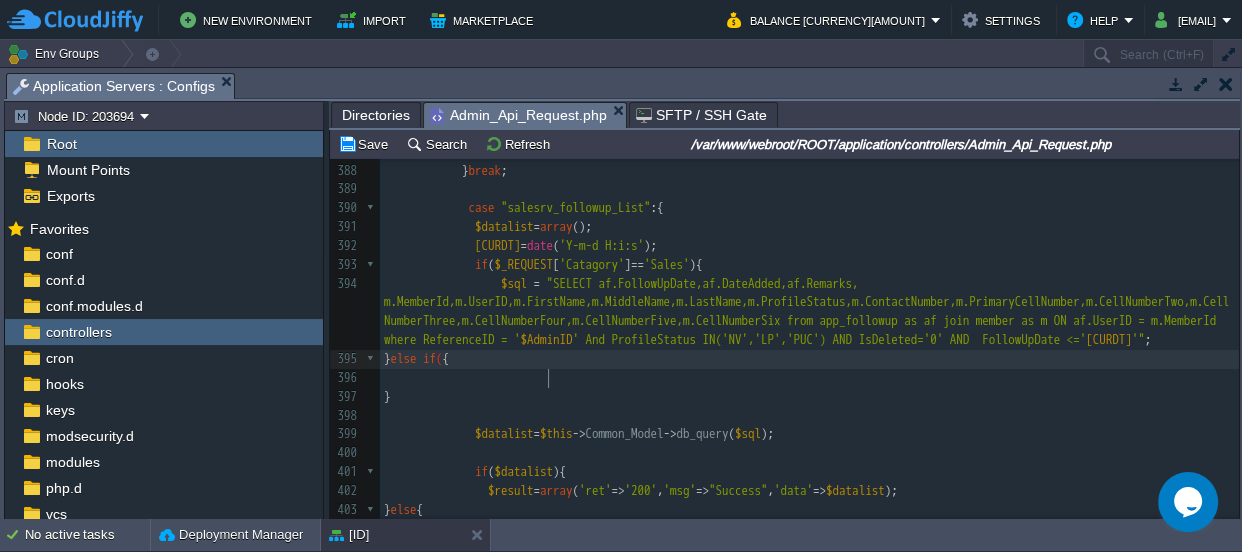 type on "if()" 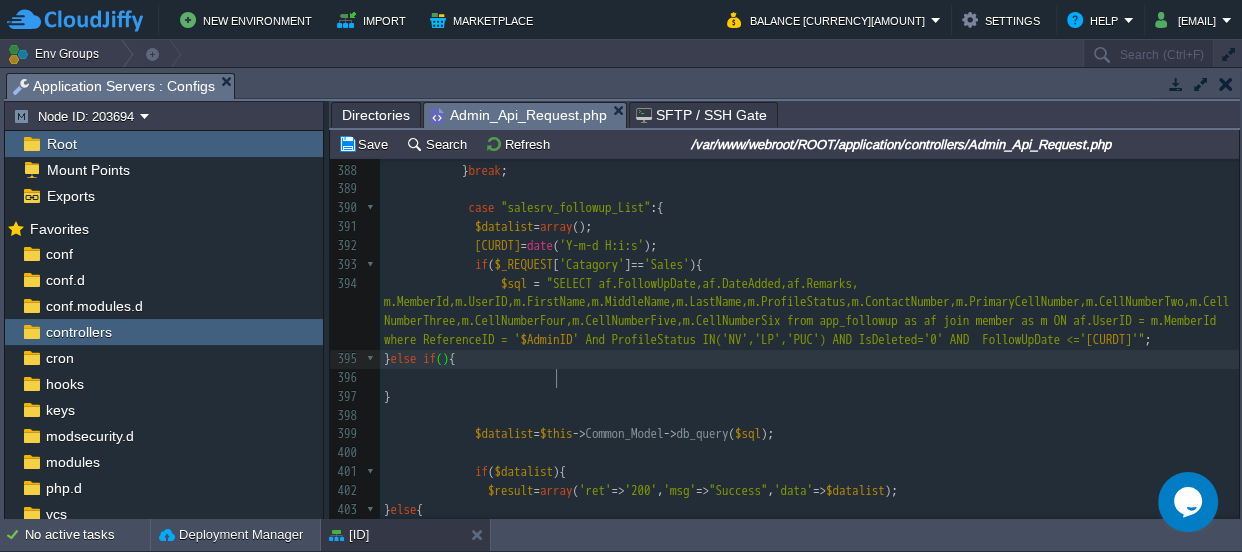 scroll, scrollTop: 6, scrollLeft: 35, axis: both 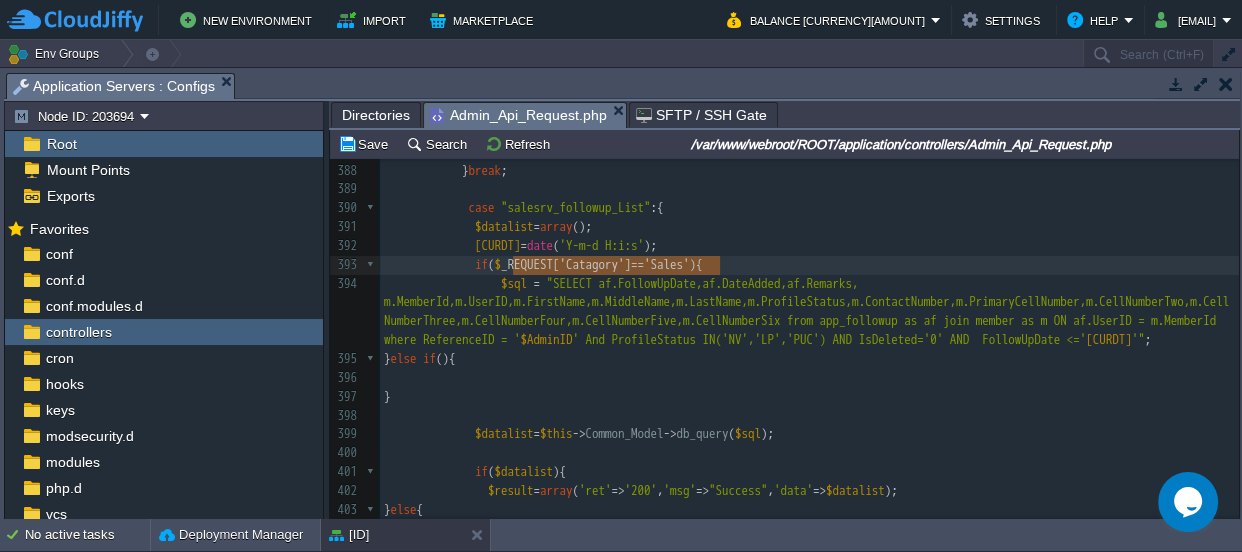 type on "$_REQUEST['Catagory']=='Sales'" 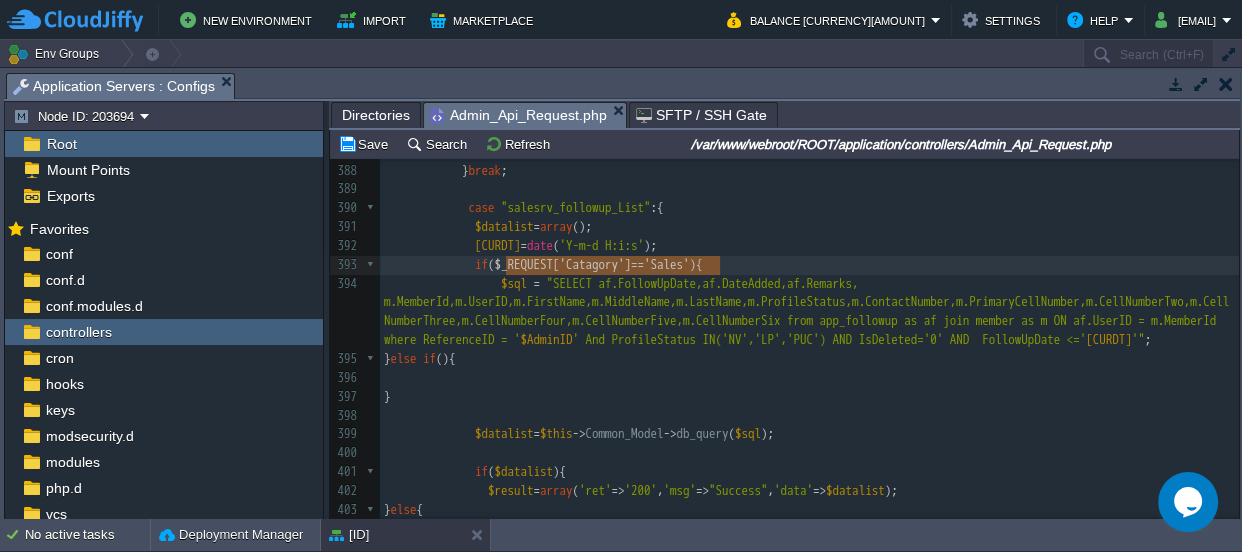 drag, startPoint x: 719, startPoint y: 259, endPoint x: 507, endPoint y: 260, distance: 212.00237 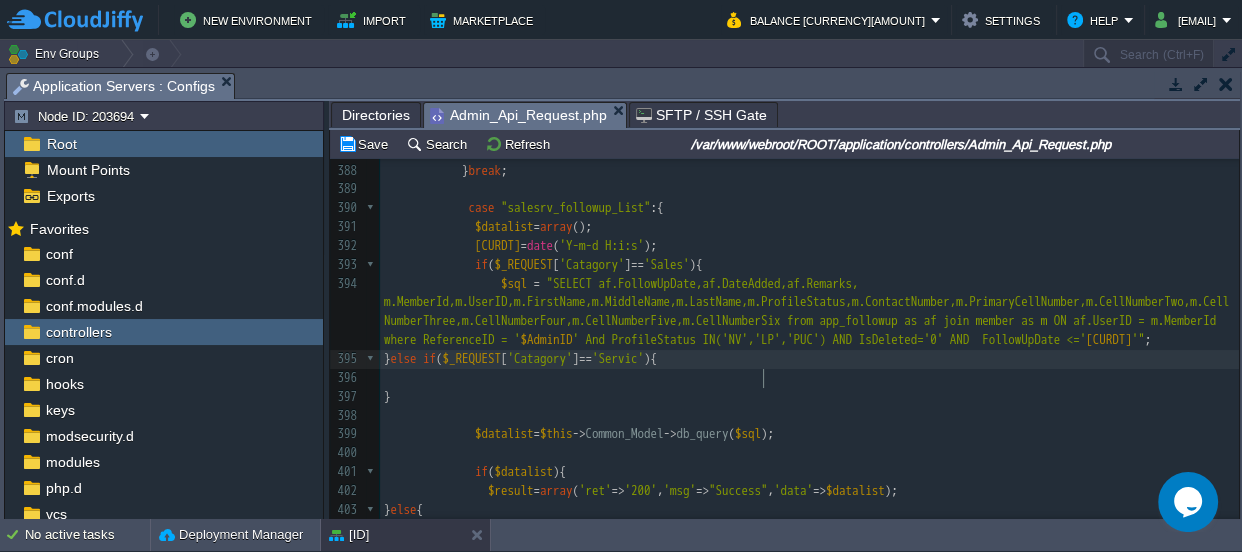 type on "ervice" 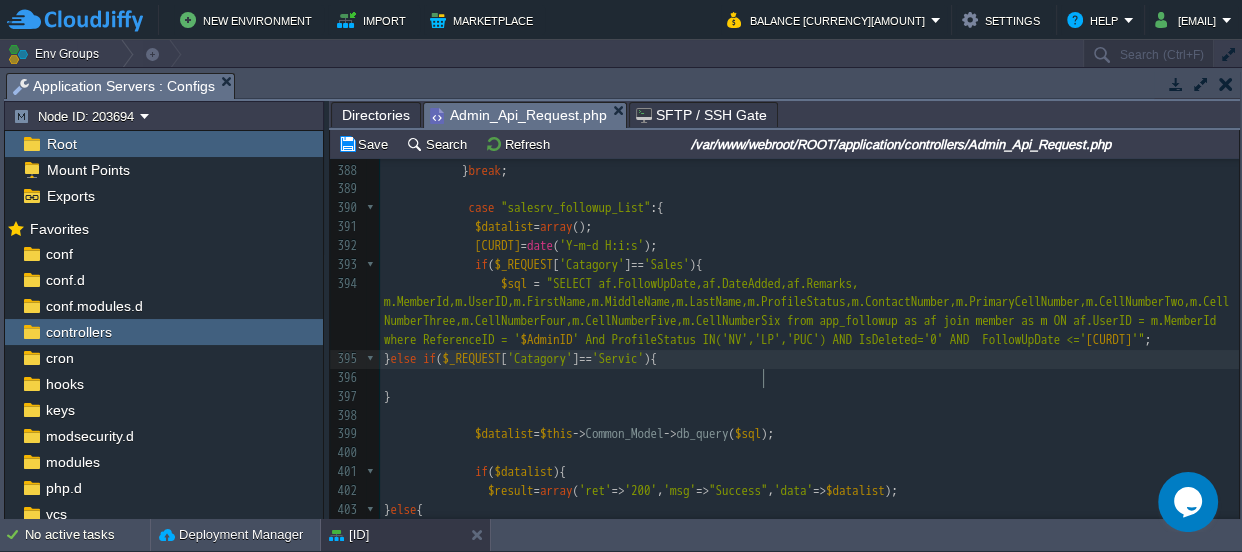 scroll, scrollTop: 6, scrollLeft: 42, axis: both 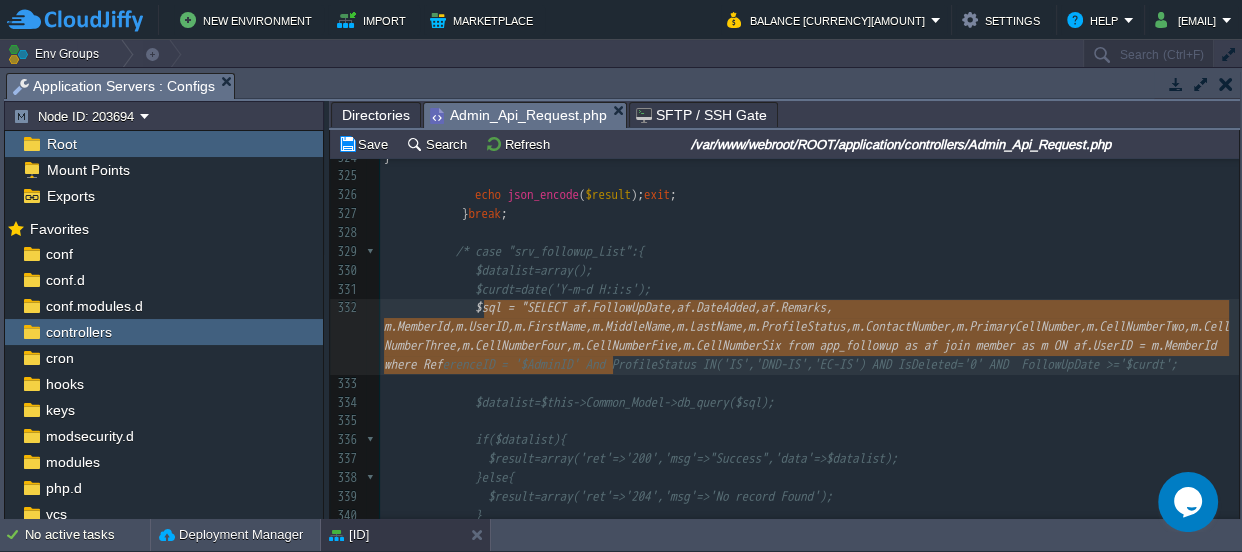 type on "$sql = "SELECT af.FollowUpDate,af.DateAdded,af.Remarks, m.MemberId,m.UserID,m.FirstName,m.MiddleName,m.LastName,m.ProfileStatus,m.ContactNumber,m.PrimaryCellNumber,m.CellNumberTwo,m.CellNumberThree,m.CellNumberFour,m.CellNumberFive,m.CellNumberSix from app_followup as af join member as m ON af.UserID = m.MemberId where ReferenceID = '$AdminID' And ProfileStatus IN('IS','DND-IS','EC-IS') AND IsDeleted='0' AND  FollowUpDate >='$curdt'";" 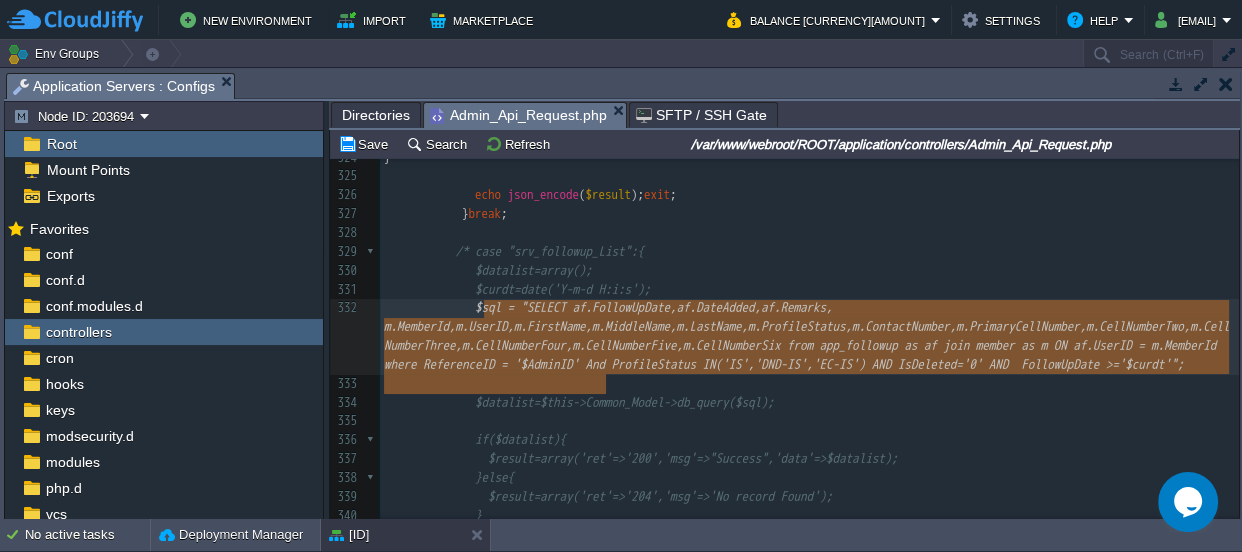 drag, startPoint x: 482, startPoint y: 304, endPoint x: 617, endPoint y: 387, distance: 158.47397 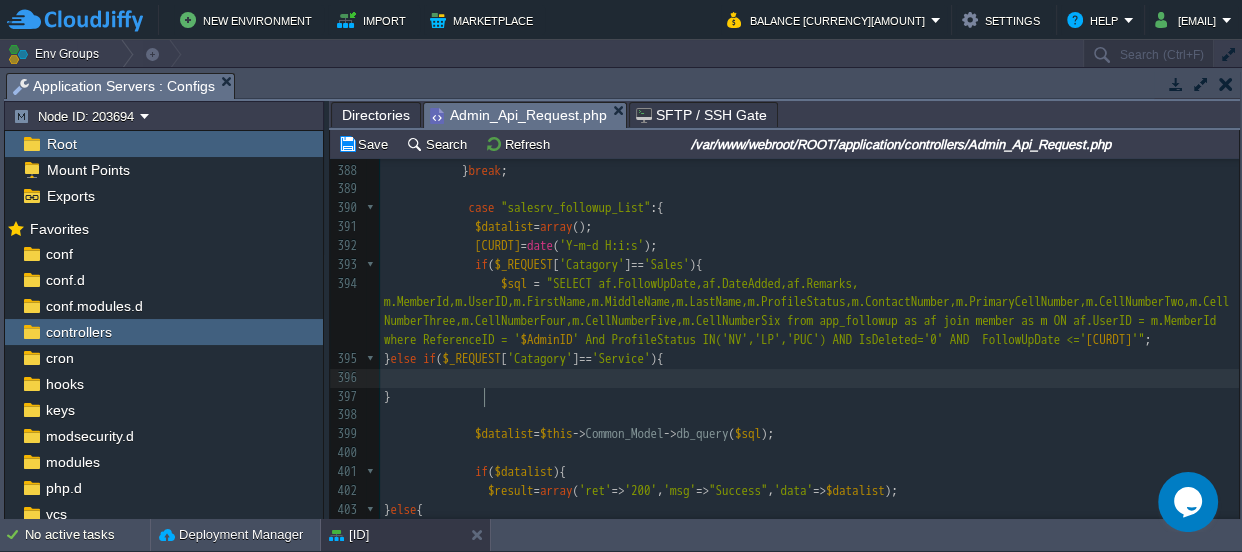 click at bounding box center [809, 378] 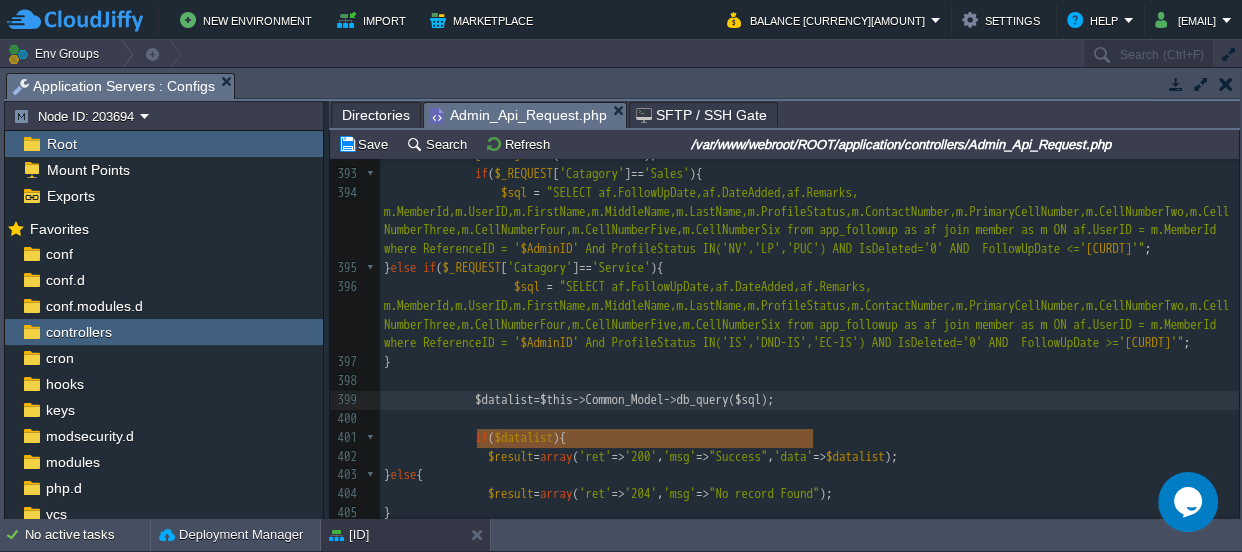 drag, startPoint x: 835, startPoint y: 436, endPoint x: 479, endPoint y: 432, distance: 356.02246 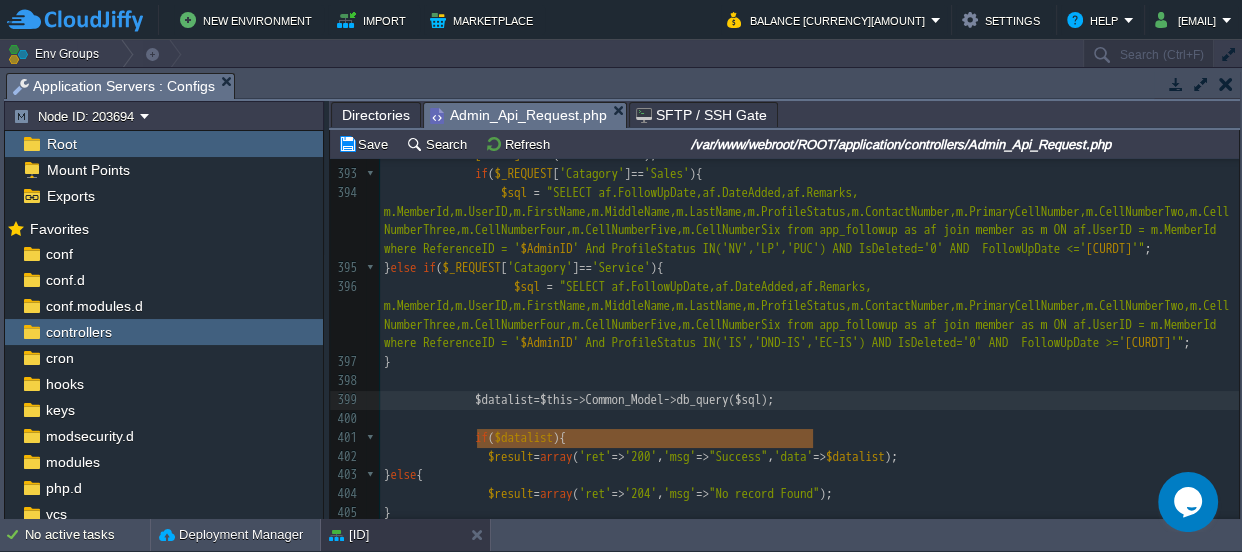 type on "$datalist=$this->Common_Model->db_query($sql);" 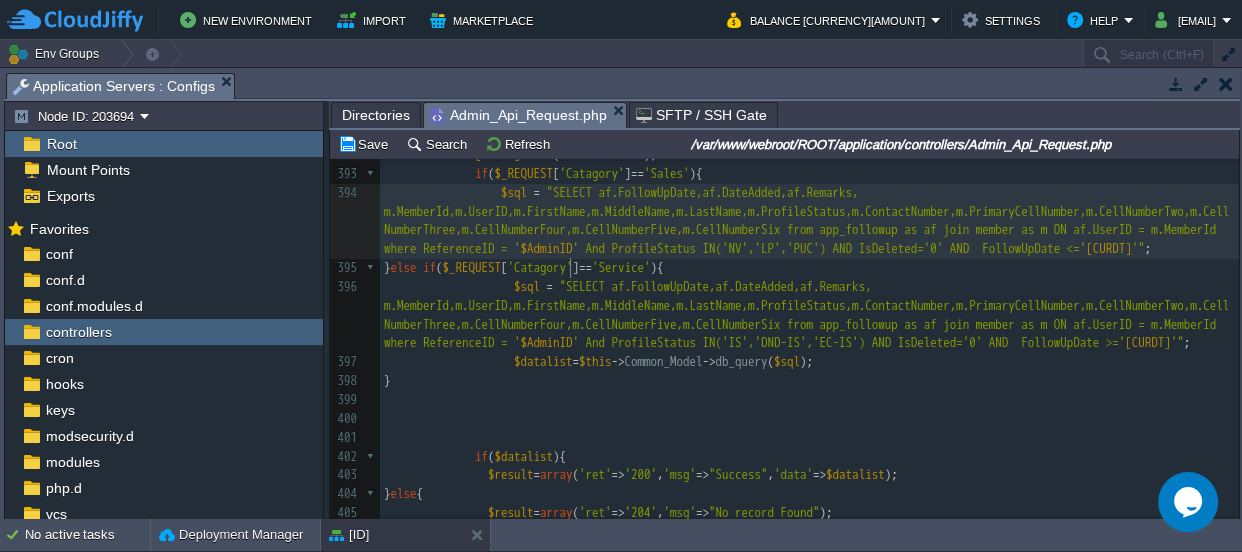 click on "$sql   =   "SELECT af.FollowUpDate,af.DateAdded,af.Remarks, m.MemberId,m.UserID,m.FirstName,m.MiddleName,m.LastName,m.ProfileStatus,m.ContactNumber,m.PrimaryCellNumber,m.CellNumberTwo,m.CellNumberThree,m.CellNumberFour,m.CellNumberFive,m.CellNumberSix from app_followup as af join member as m ON af.UserID = m.MemberId where ReferenceID = ' [ADMINID] ' And ProfileStatus IN('NV','LP','PUC') AND IsDeleted='0' AND  FollowUpDate <=' [CURDT] '" ;" at bounding box center [809, 221] 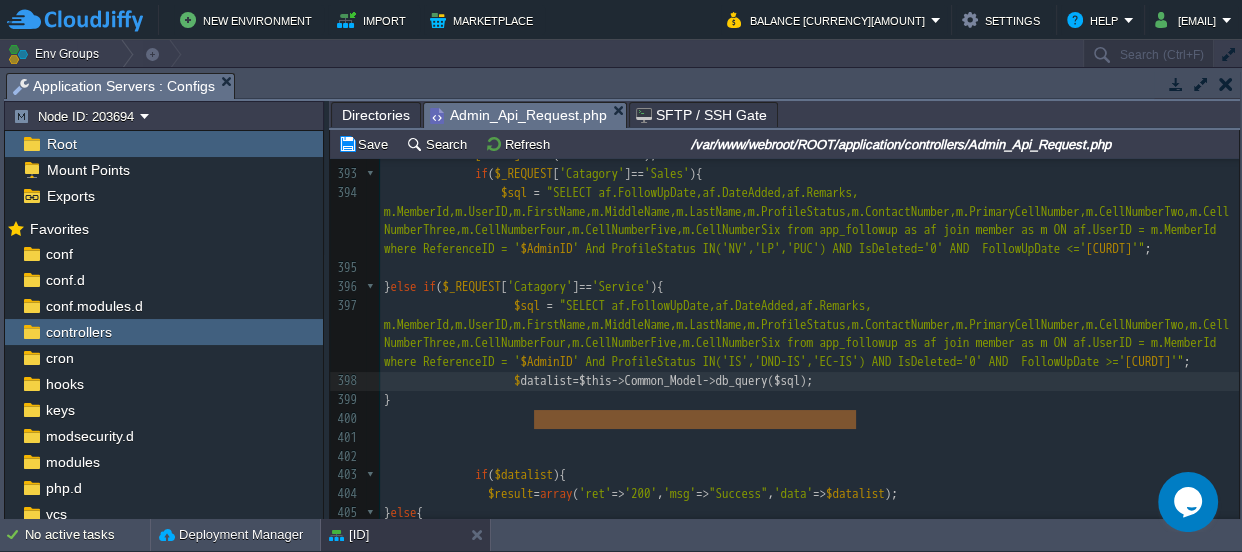 type on "$datalist=$this->Common_Model->db_query($sql);" 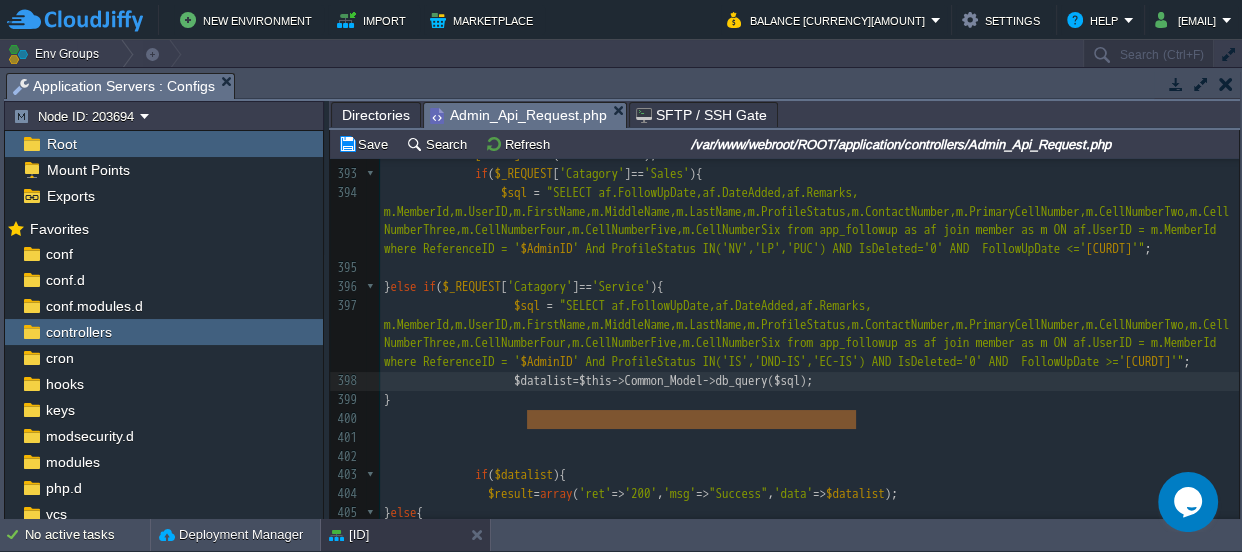drag, startPoint x: 895, startPoint y: 423, endPoint x: 530, endPoint y: 421, distance: 365.0055 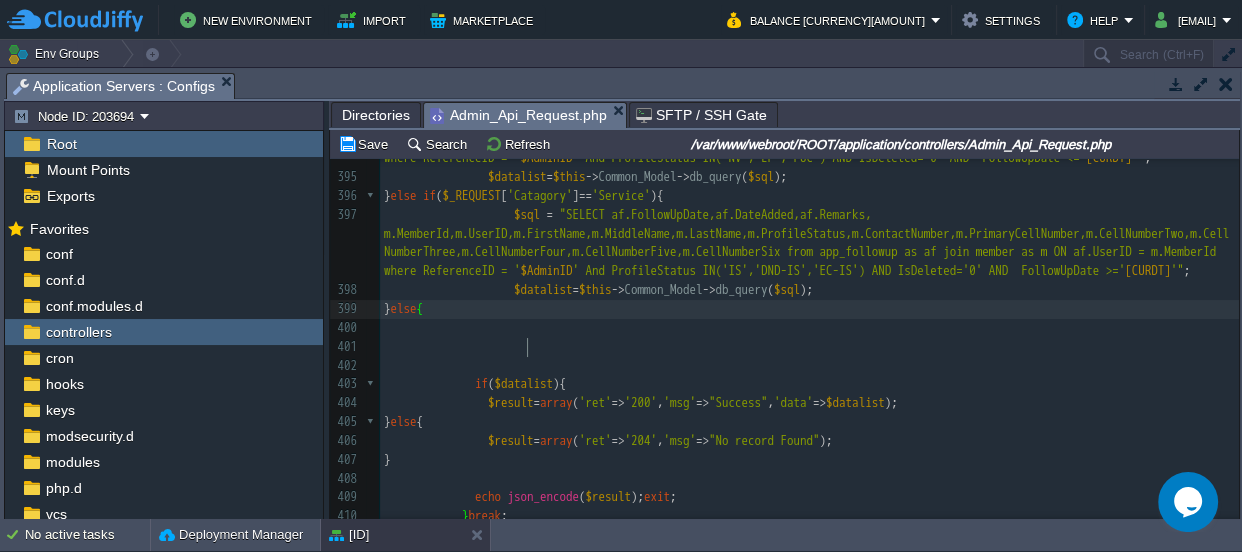 type on "else{}" 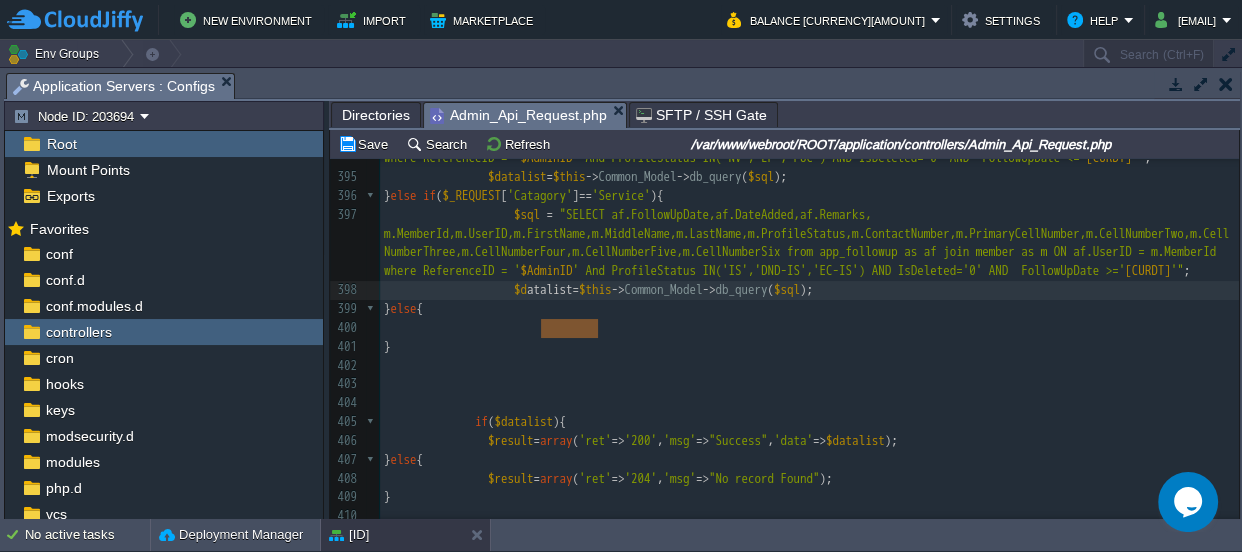 type on "$datalist=" 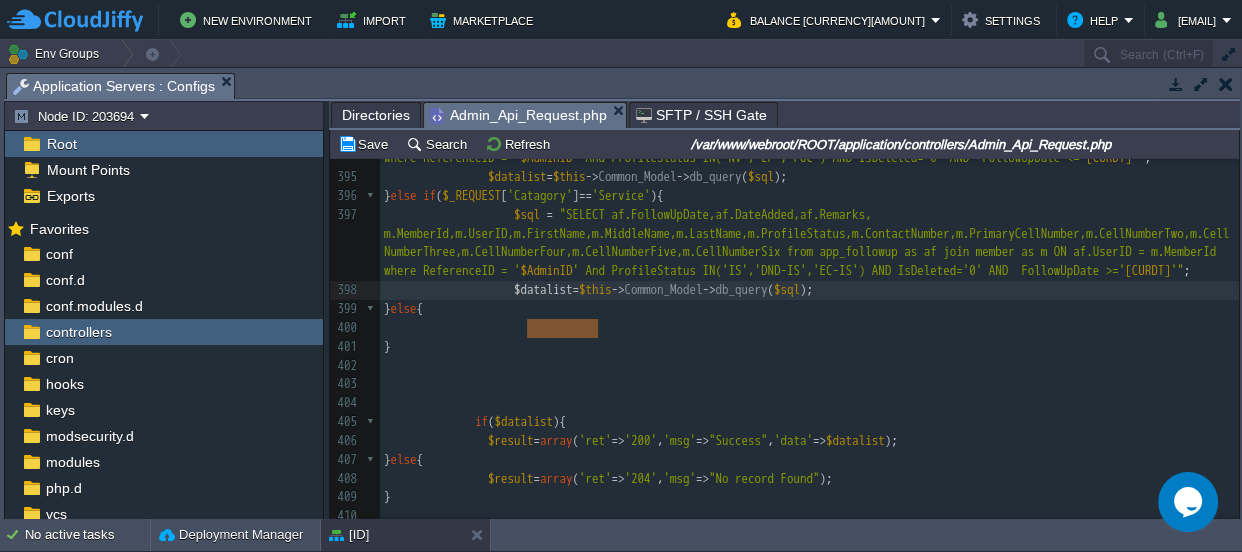drag, startPoint x: 597, startPoint y: 326, endPoint x: 529, endPoint y: 326, distance: 68 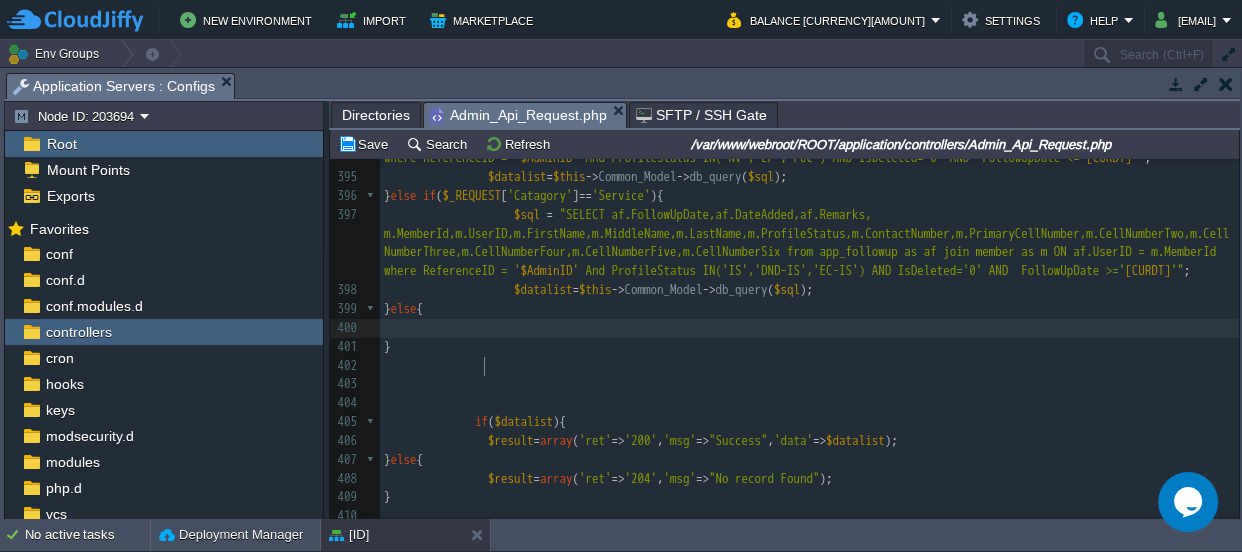 click at bounding box center (809, 328) 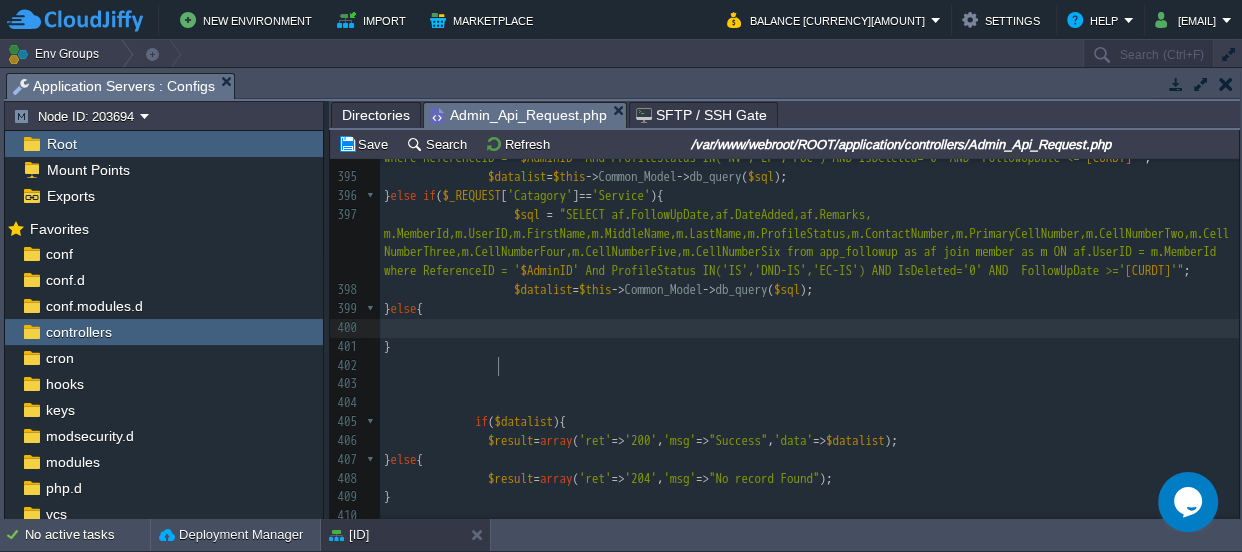 paste on "0" 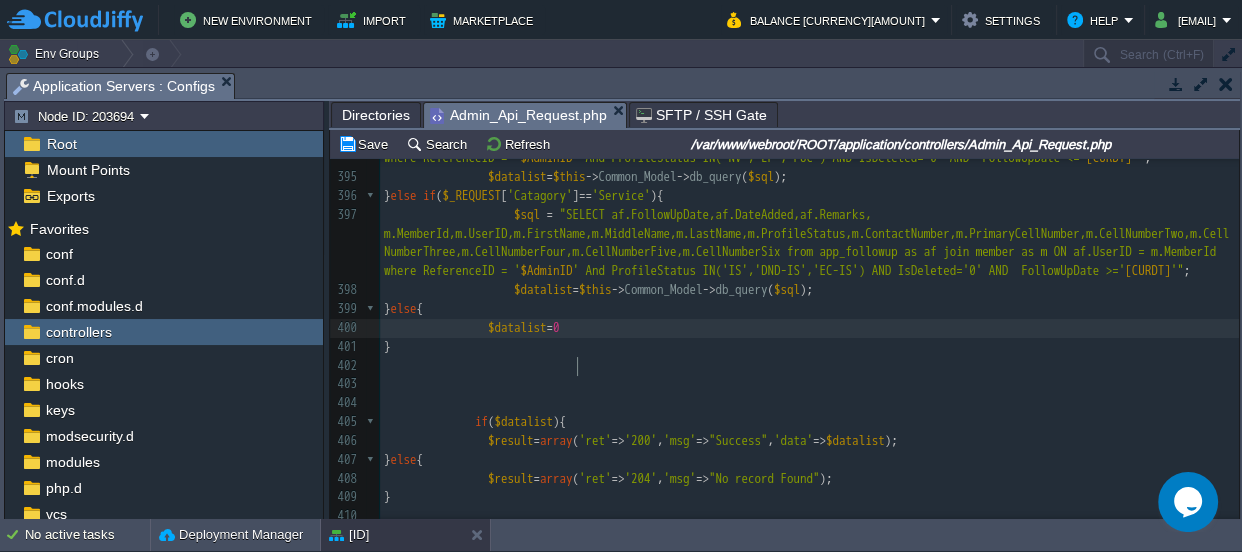type on "0;" 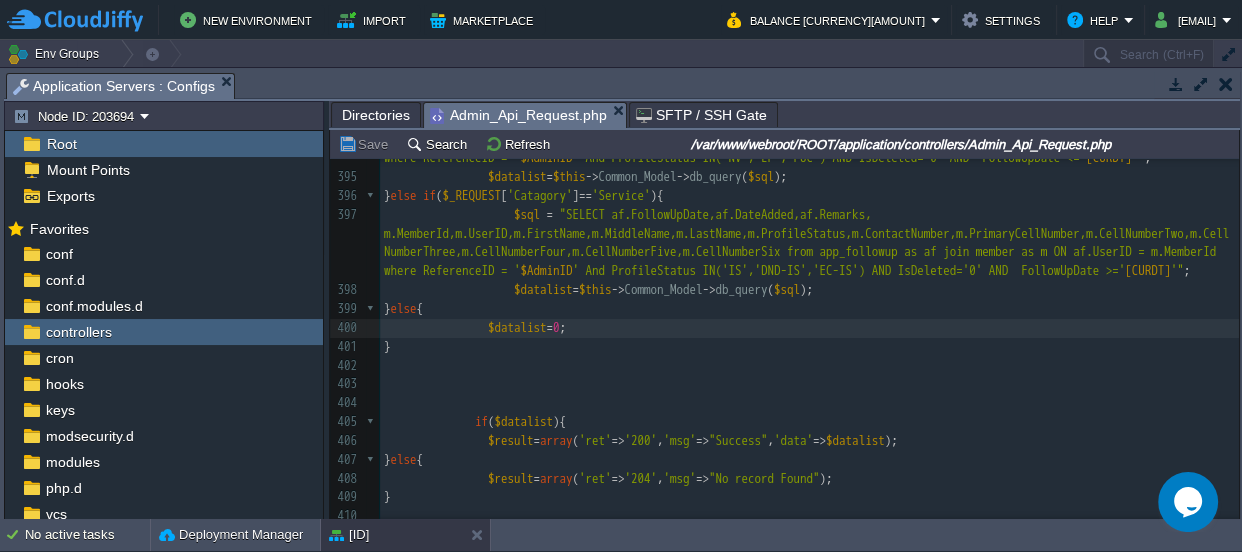 scroll, scrollTop: 7807, scrollLeft: 0, axis: vertical 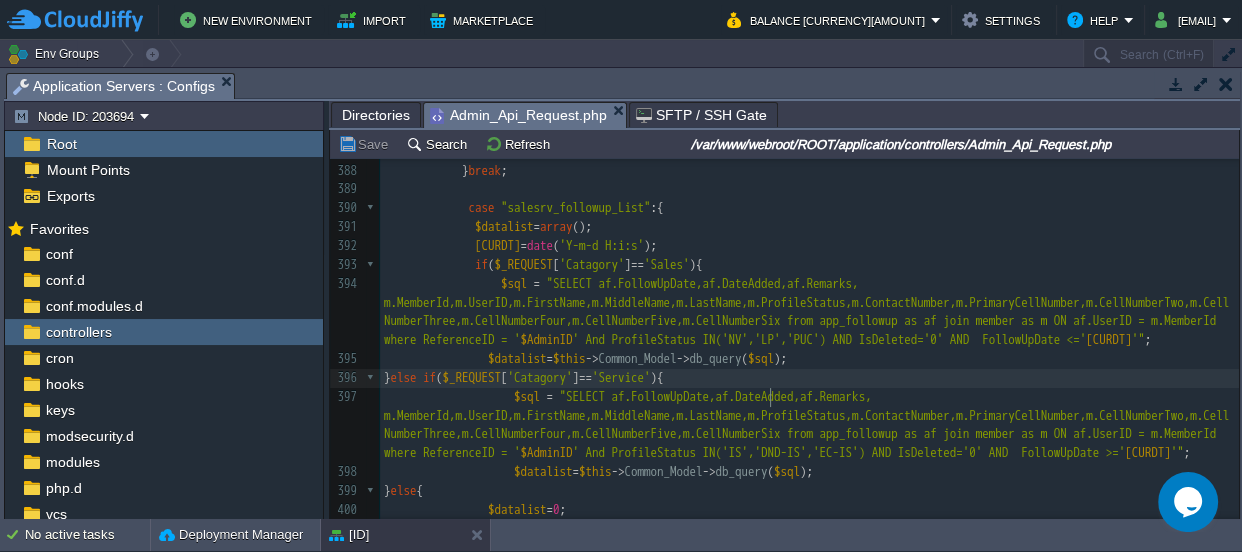 click on "xxxxxxxxxx                $sql = "SELECT af.FollowUpDate,af.DateAdded,af.Remarks, m.MemberId,m.UserID,m.FirstName,m.MiddleName,m.LastName,m.ProfileStatus,m.ContactNumber,m.PrimaryCellNumber,m.CellNumberTwo,m.CellNumberThree,m.CellNumberFour,m.CellNumberFive,m.CellNumberSix from app_followup as af join member as m ON af.UserID = m.MemberId where ReferenceID = '$AdminID' And ProfileStatus IN('IS','DND-IS','EC-IS') AND IsDeleted='0' AND  FollowUpDate >='$curdt'";    377                378               // $sql = "SELECT MemberId,UserID,FirstName,MiddleName,LastName,ProfileStatus,ContactNumber,PrimaryCellNumber,CellNumberTwo,CellNumberThree,CellNumberFour,CellNumberFive,CellNumberSix from member where ReferenceID = '$AdminID' And IsDeleted='0'";  379                 380                $datalist = $this -> Common_Model -> db_query ( $sql ); 381                if ( $datalist ){ 382                   $result = array ( 'ret' => '200' , 'msg' => "Success" , 'data' => );" at bounding box center (809, 397) 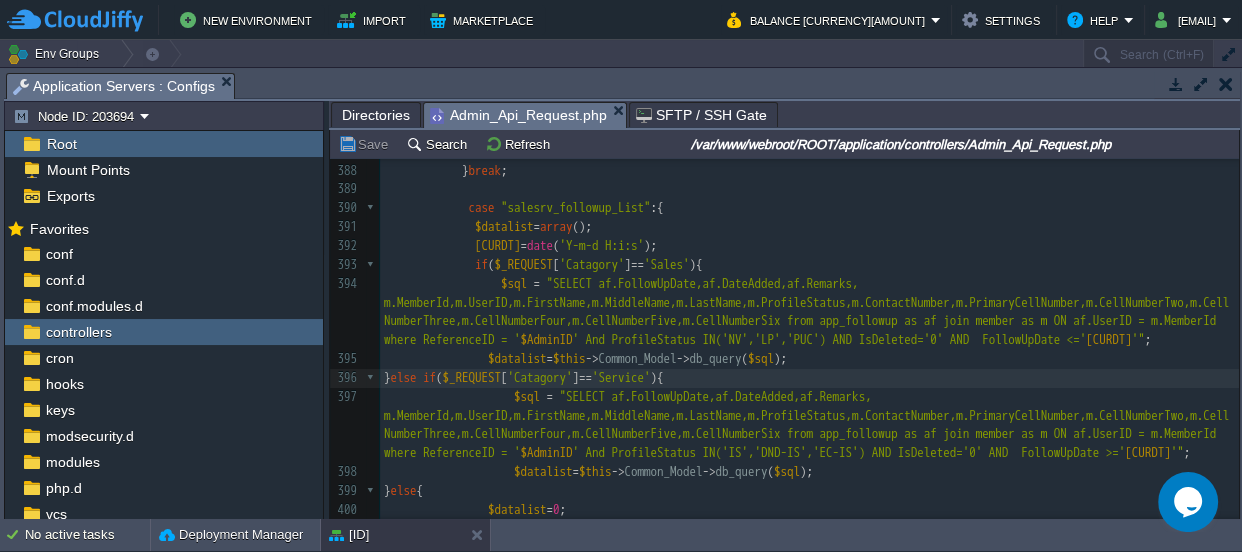 type on "s" 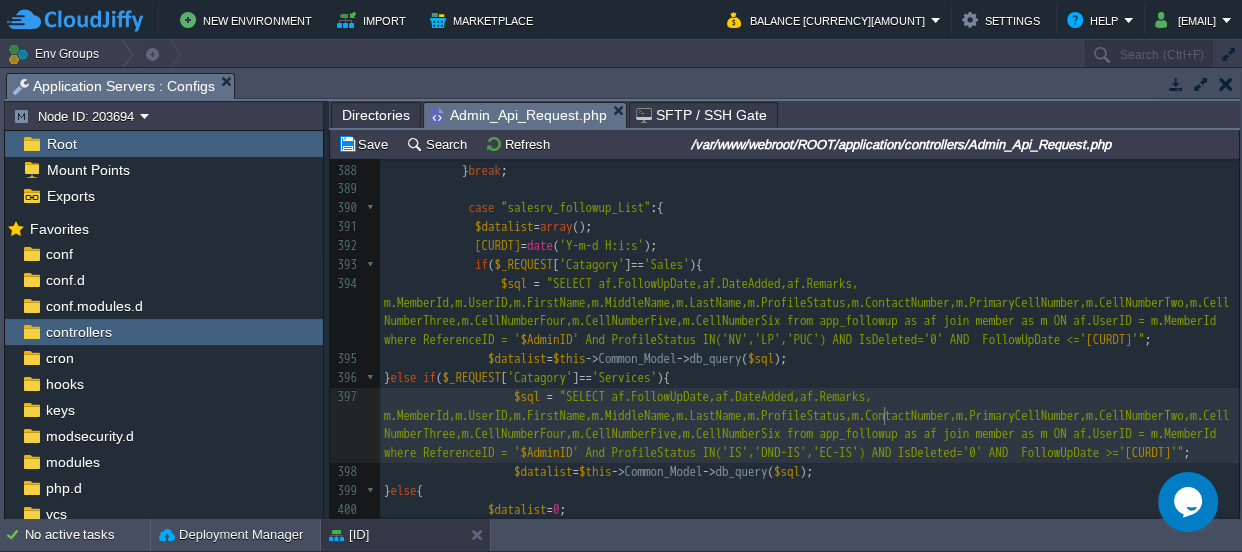 click on "xxxxxxxxxx                $sql = "SELECT af.FollowUpDate,af.DateAdded,af.Remarks, m.MemberId,m.UserID,m.FirstName,m.MiddleName,m.LastName,m.ProfileStatus,m.ContactNumber,m.PrimaryCellNumber,m.CellNumberTwo,m.CellNumberThree,m.CellNumberFour,m.CellNumberFive,m.CellNumberSix from app_followup as af join member as m ON af.UserID = m.MemberId where ReferenceID = '$AdminID' And ProfileStatus IN('IS','DND-IS','EC-IS') AND IsDeleted='0' AND  FollowUpDate >='$curdt'";    377                378               // $sql = "SELECT MemberId,UserID,FirstName,MiddleName,LastName,ProfileStatus,ContactNumber,PrimaryCellNumber,CellNumberTwo,CellNumberThree,CellNumberFour,CellNumberFive,CellNumberSix from member where ReferenceID = '$AdminID' And IsDeleted='0'";  379                 380                $datalist = $this -> Common_Model -> db_query ( $sql ); 381                if ( $datalist ){ 382                   $result = array ( 'ret' => '200' , 'msg' => "Success" , 'data' => );" at bounding box center (809, 397) 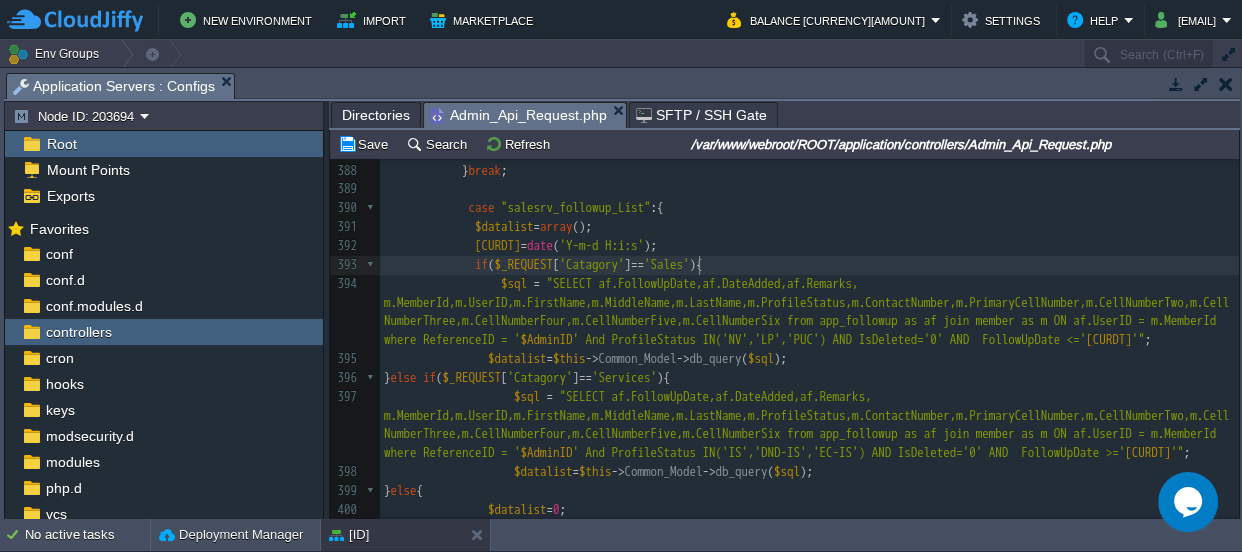 click on "'Sales'" at bounding box center (667, 264) 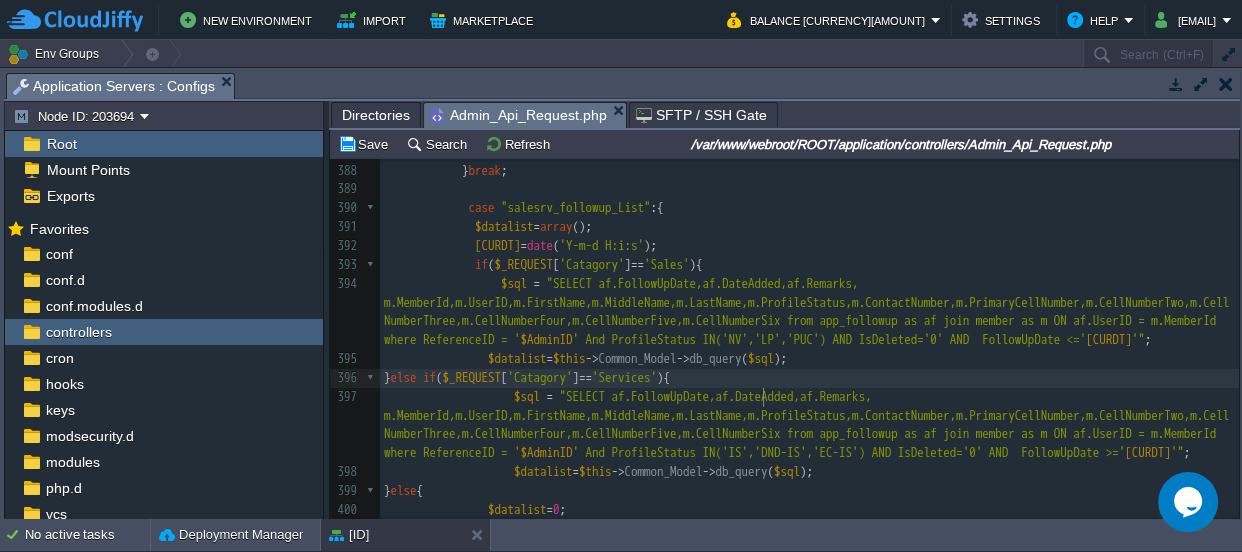 click on "xxxxxxxxxx                $sql = "SELECT af.FollowUpDate,af.DateAdded,af.Remarks, m.MemberId,m.UserID,m.FirstName,m.MiddleName,m.LastName,m.ProfileStatus,m.ContactNumber,m.PrimaryCellNumber,m.CellNumberTwo,m.CellNumberThree,m.CellNumberFour,m.CellNumberFive,m.CellNumberSix from app_followup as af join member as m ON af.UserID = m.MemberId where ReferenceID = '$AdminID' And ProfileStatus IN('IS','DND-IS','EC-IS') AND IsDeleted='0' AND  FollowUpDate >='$curdt'";    377                378               // $sql = "SELECT MemberId,UserID,FirstName,MiddleName,LastName,ProfileStatus,ContactNumber,PrimaryCellNumber,CellNumberTwo,CellNumberThree,CellNumberFour,CellNumberFive,CellNumberSix from member where ReferenceID = '$AdminID' And IsDeleted='0'";  379                 380                $datalist = $this -> Common_Model -> db_query ( $sql ); 381                if ( $datalist ){ 382                   $result = array ( 'ret' => '200' , 'msg' => "Success" , 'data' => );" at bounding box center (809, 397) 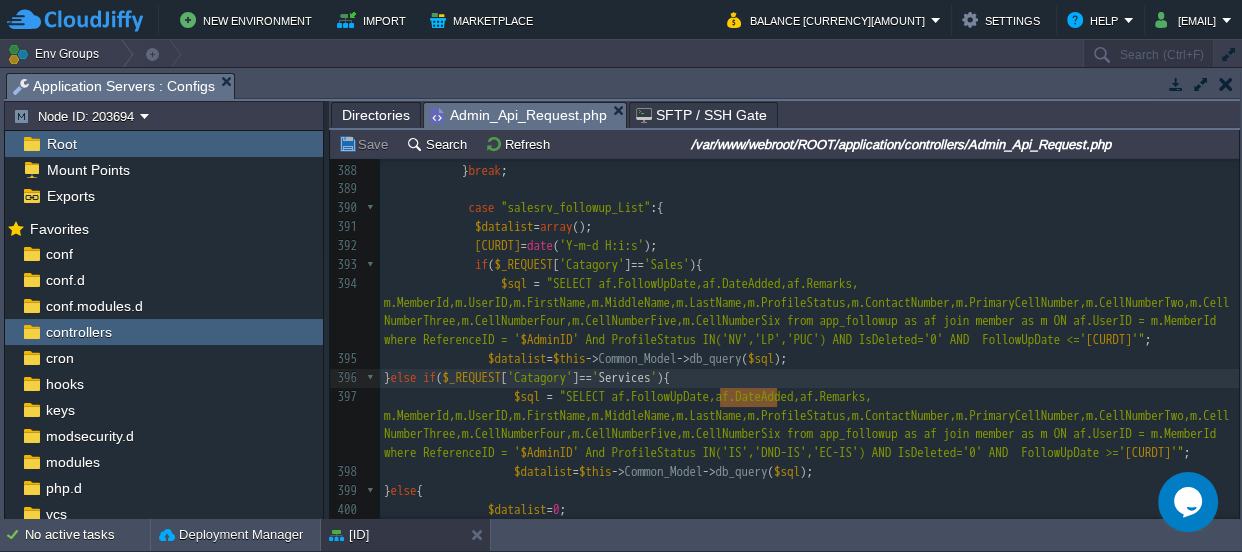 type on "Services" 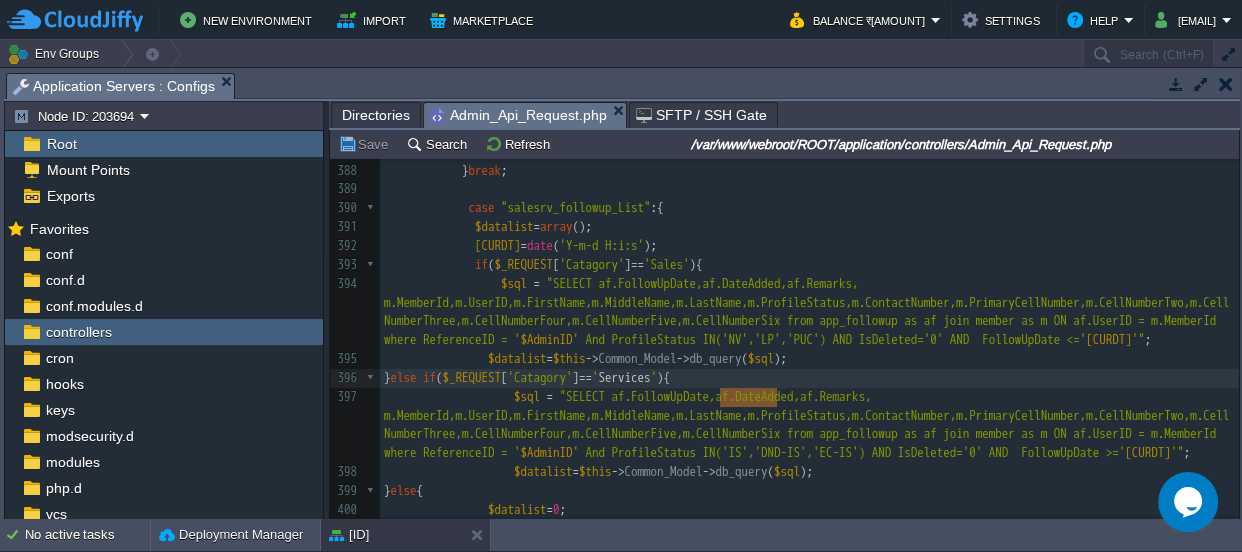 scroll, scrollTop: 7796, scrollLeft: 0, axis: vertical 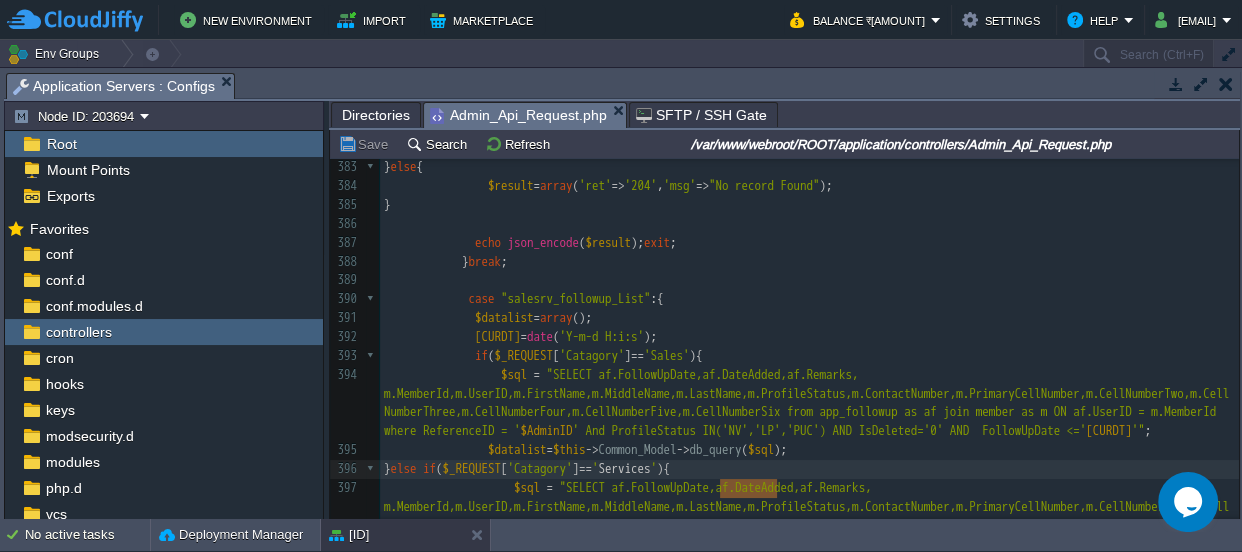 click on "xxxxxxxxxx                $sql = "SELECT af.FollowUpDate,af.DateAdded,af.Remarks, m.MemberId,m.UserID,m.FirstName,m.MiddleName,m.LastName,m.ProfileStatus,m.ContactNumber,m.PrimaryCellNumber,m.CellNumberTwo,m.CellNumberThree,m.CellNumberFour,m.CellNumberFive,m.CellNumberSix from app_followup as af join member as m ON af.UserID = m.MemberId where ReferenceID = '[ID]' And ProfileStatus IN('[STATUS]','[STATUS]','[STATUS]') AND IsDeleted='0' AND  FollowUpDate >='[DATETIME]'";  377                378               // $sql = "SELECT MemberId,UserID,FirstName,MiddleName,LastName,ProfileStatus,ContactNumber,PrimaryCellNumber,CellNumberTwo,CellNumberThree,CellNumberFour,CellNumberFive,CellNumberSix from member where ReferenceID = '[ID]' And IsDeleted='0'";  379                 380                $datalist = $this -> Common_Model -> db_query ( $sql ); 381                if ( $datalist ){ 382                   $result = array ( 'ret' => '200' , 'msg' => "Success" , 'data' => $datalist" at bounding box center (809, 488) 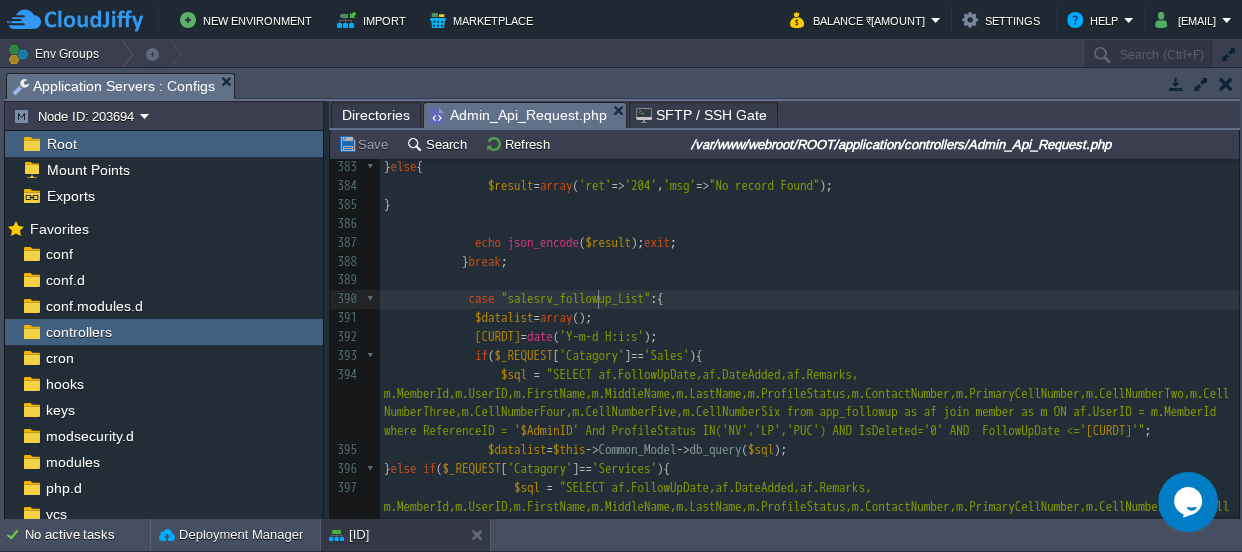 type on "salesrv_followup_List" 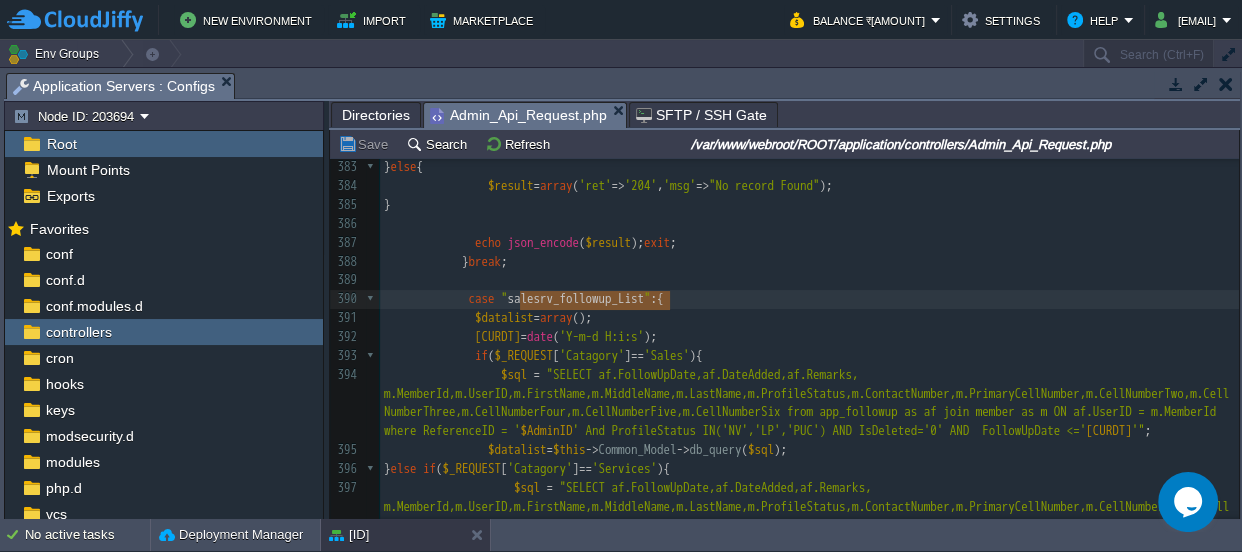 scroll, scrollTop: 7634, scrollLeft: 0, axis: vertical 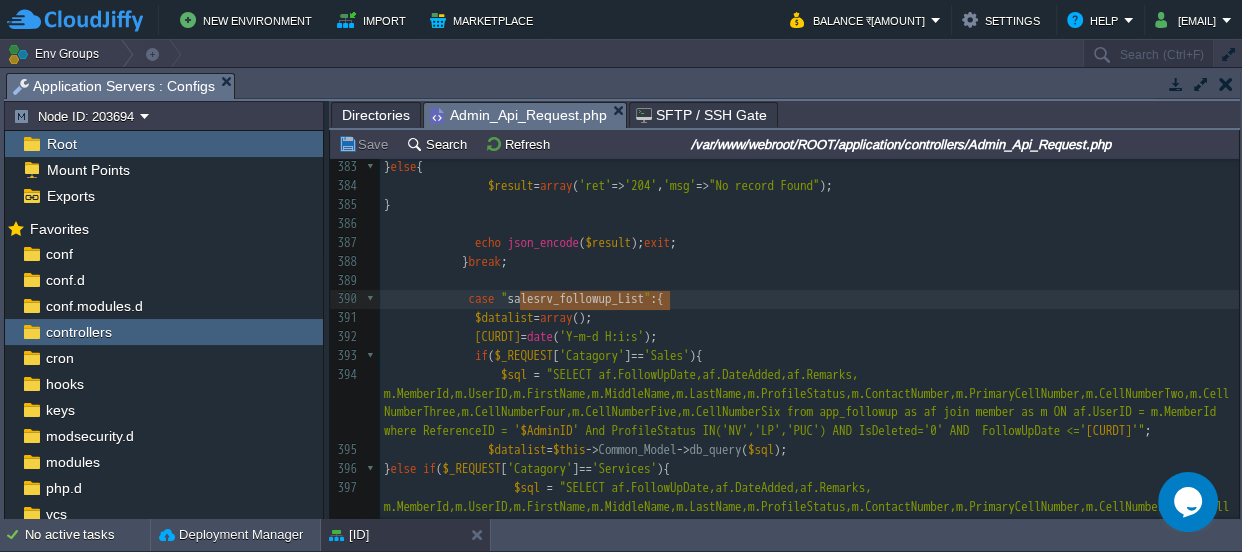 click on "'Catagory'" at bounding box center [592, 355] 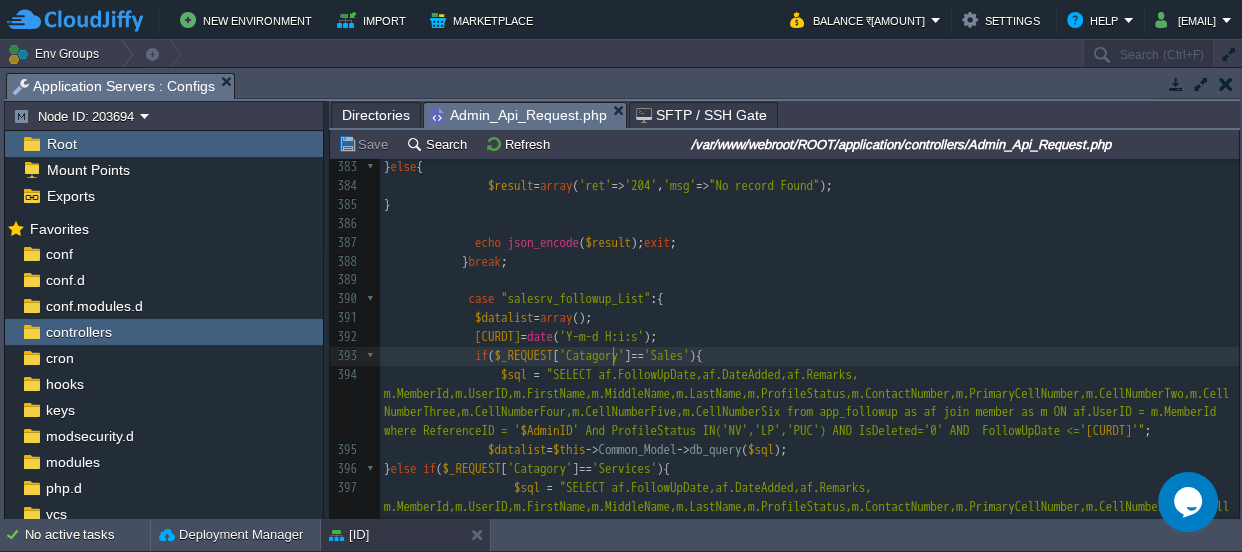 type on "Catagory" 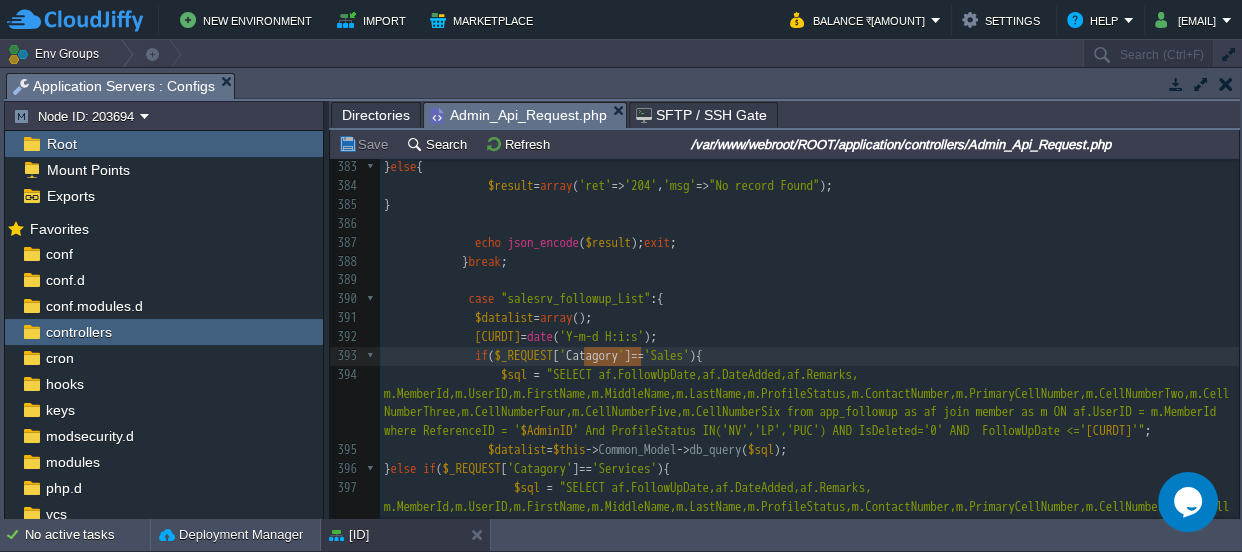 scroll, scrollTop: 7733, scrollLeft: 0, axis: vertical 